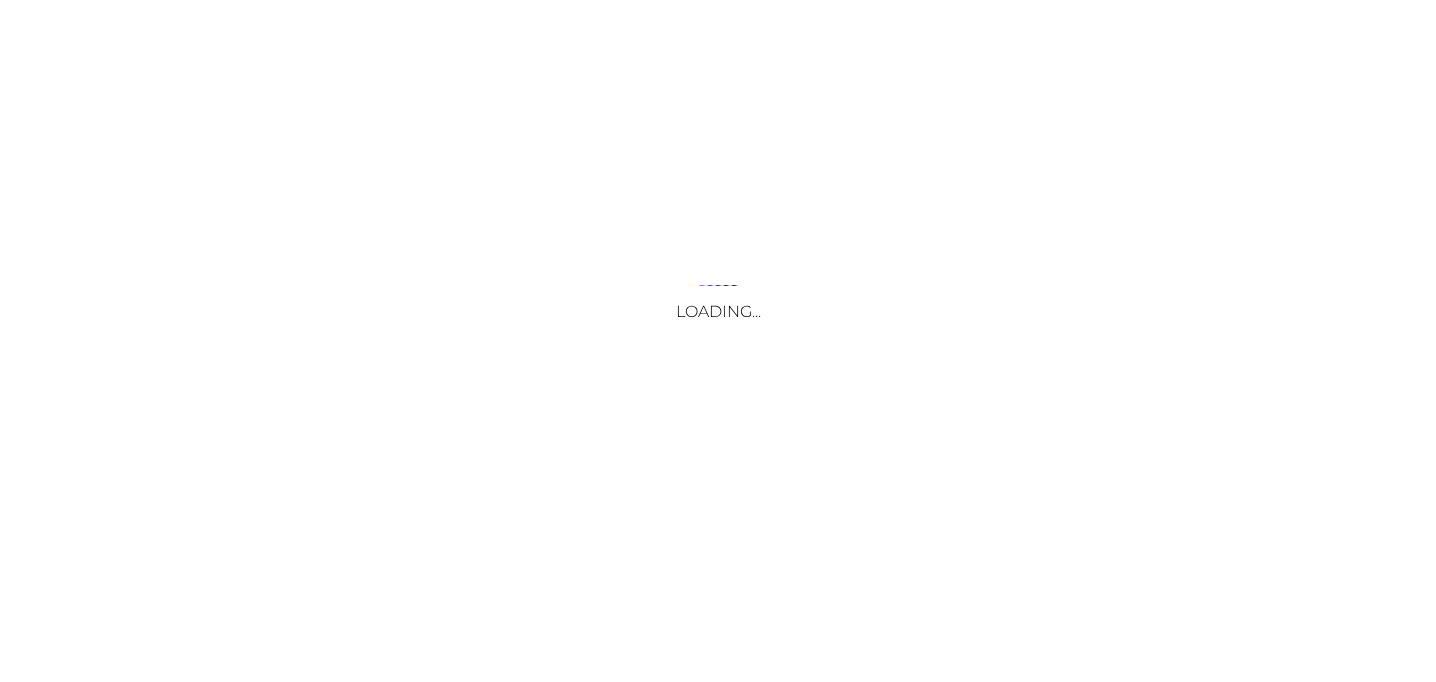 scroll, scrollTop: 0, scrollLeft: 0, axis: both 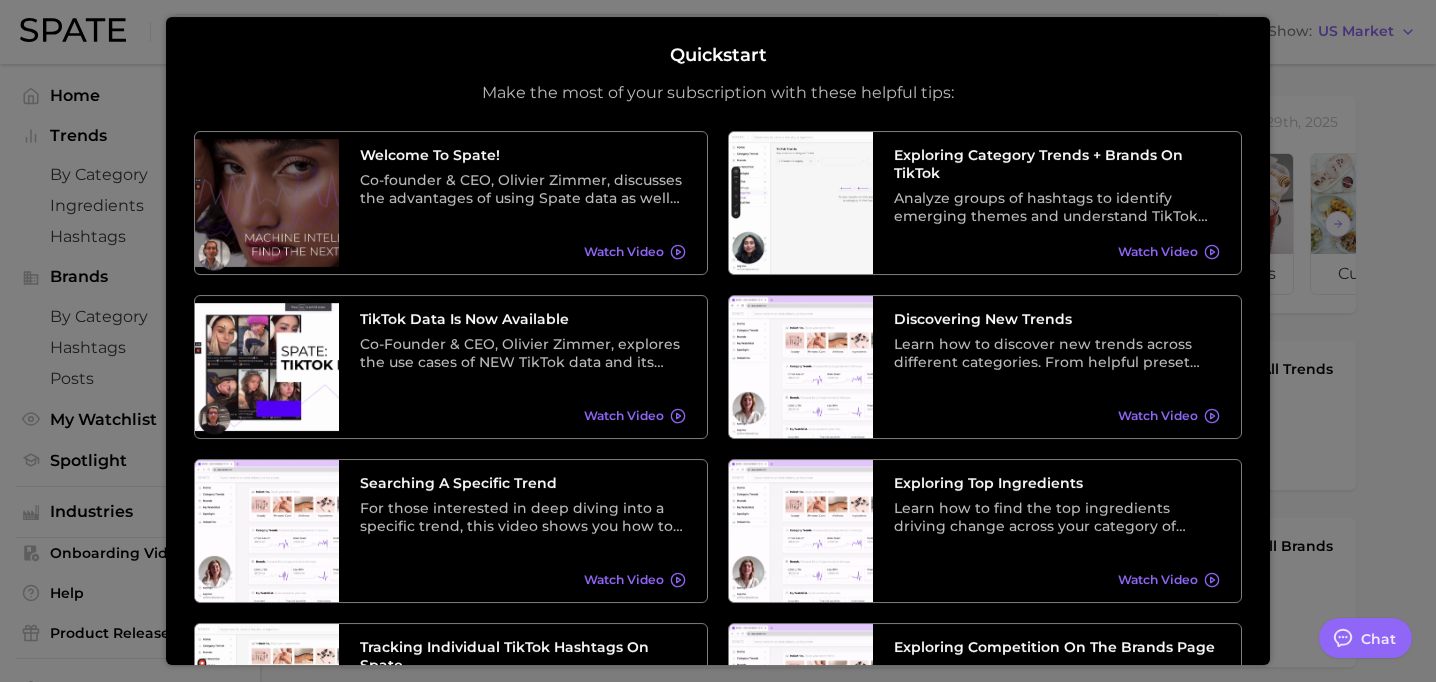 click at bounding box center (718, 765) 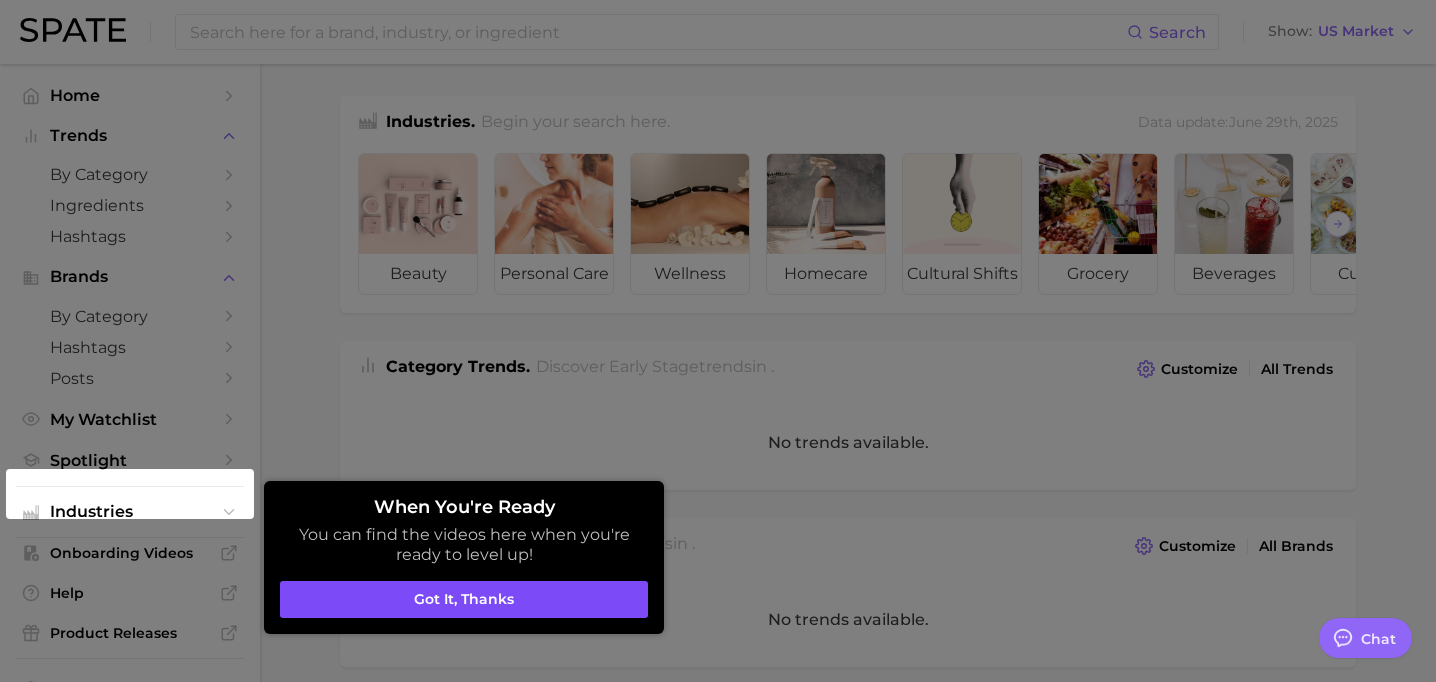 click on "Got it, thanks" at bounding box center [464, 600] 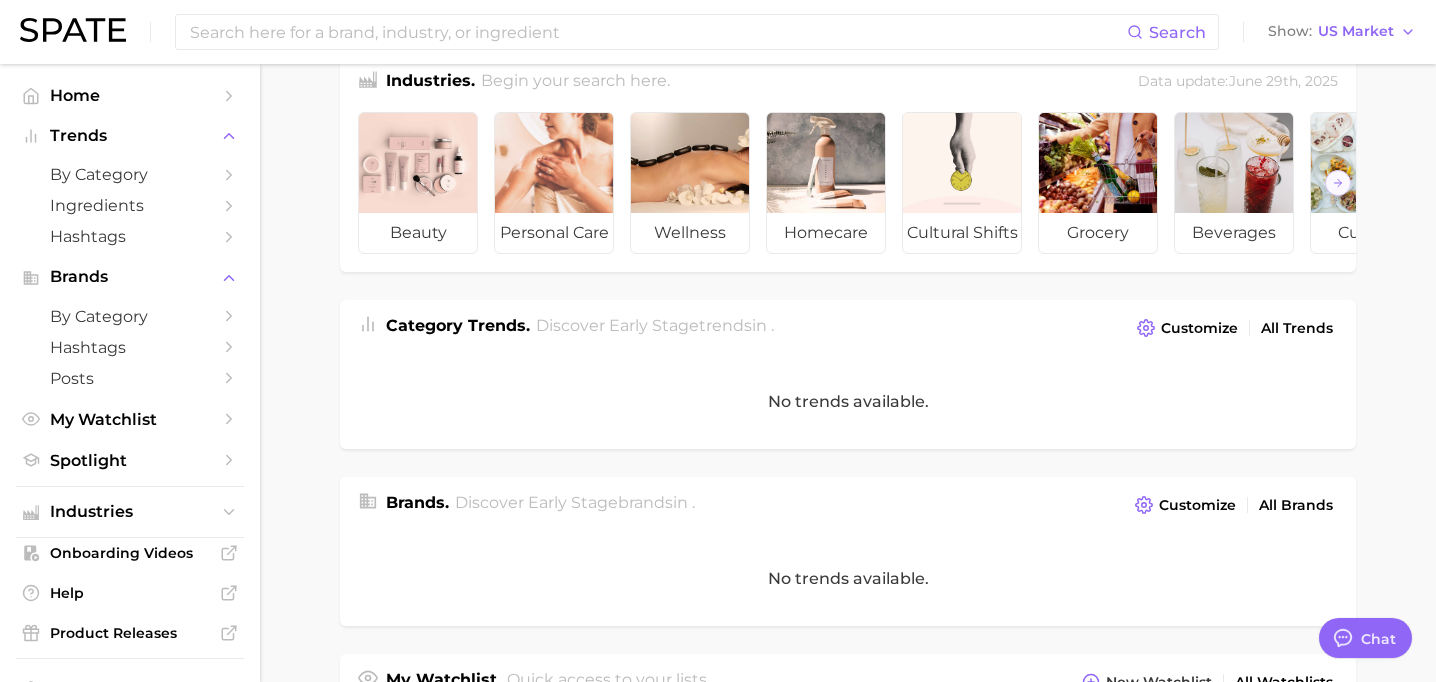 scroll, scrollTop: 0, scrollLeft: 0, axis: both 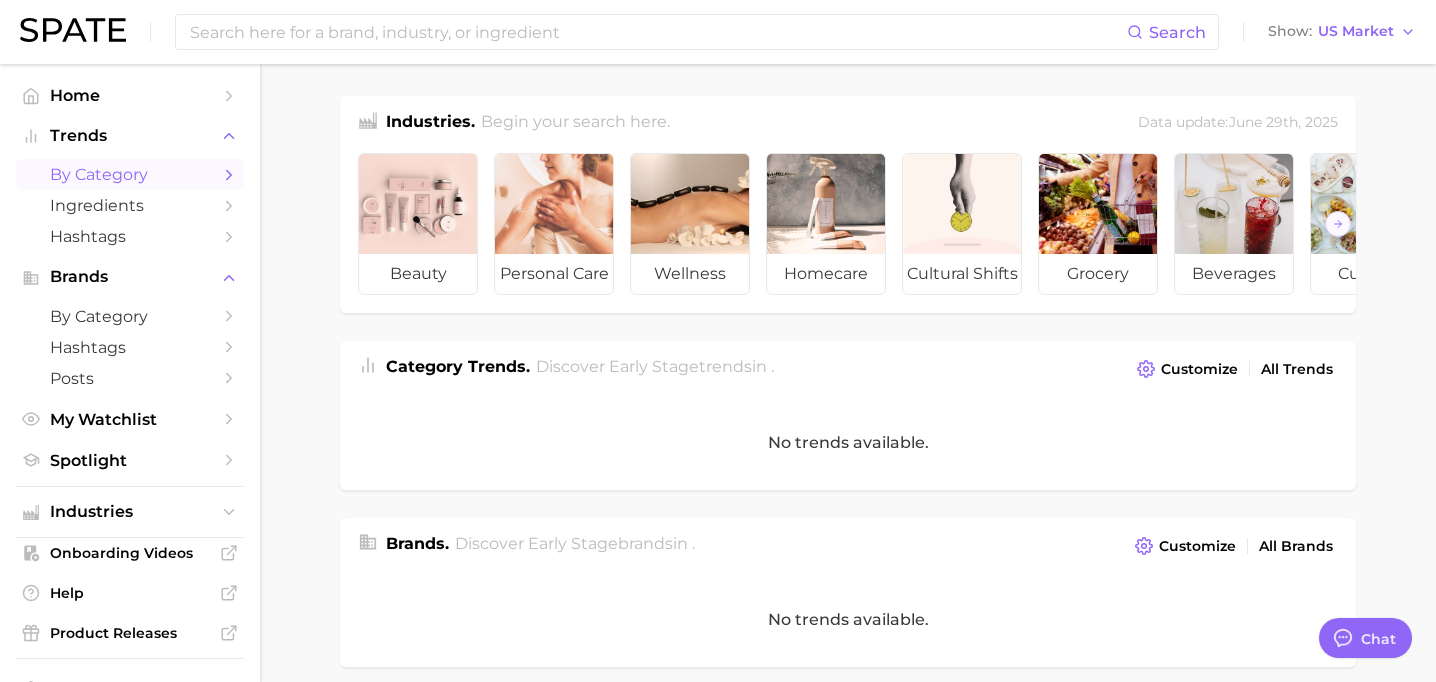 click on "by Category" at bounding box center [130, 174] 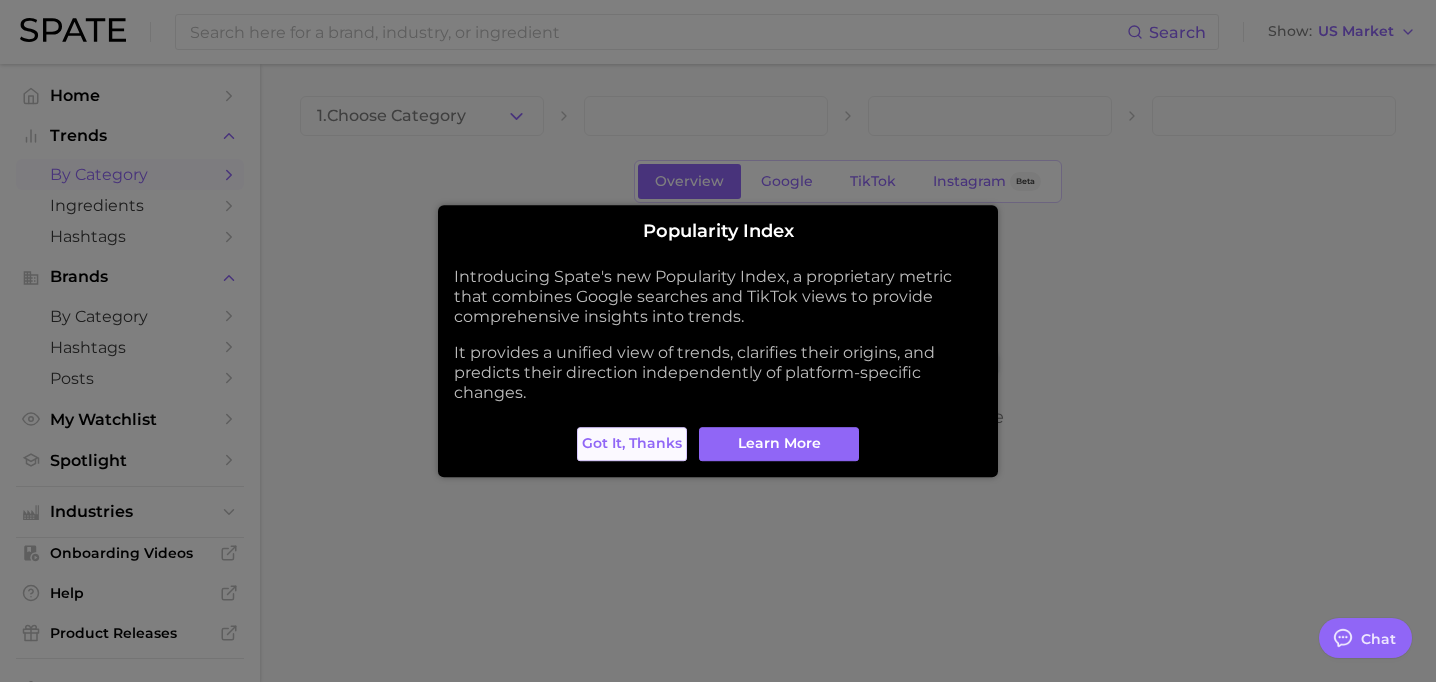 click on "Got it, thanks" at bounding box center (632, 443) 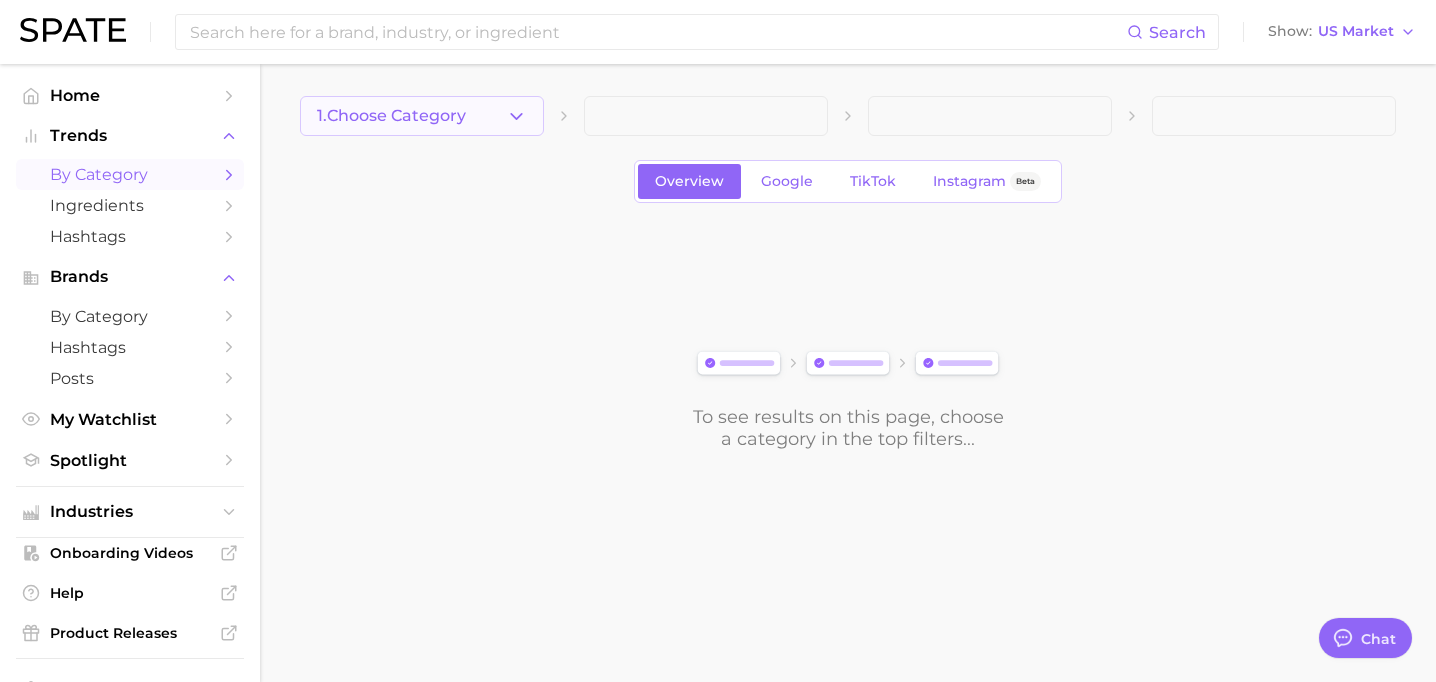 click 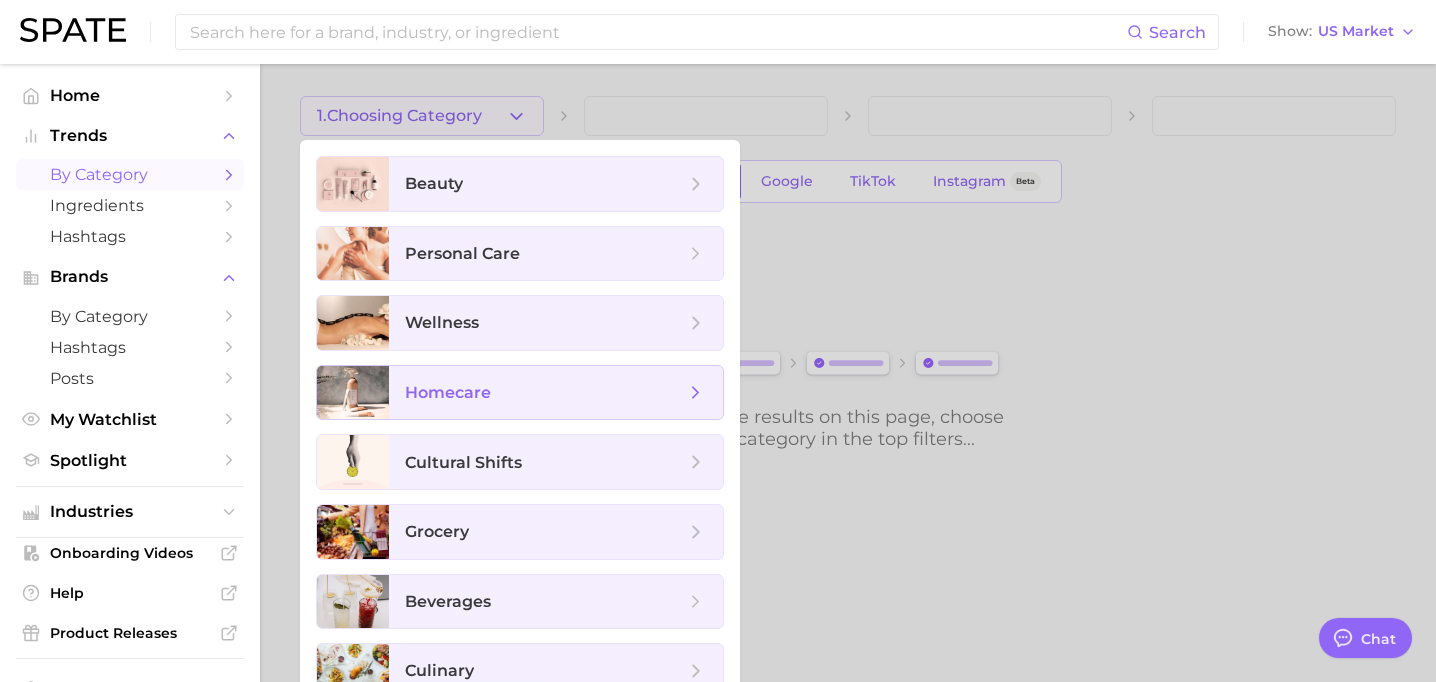 scroll, scrollTop: 102, scrollLeft: 0, axis: vertical 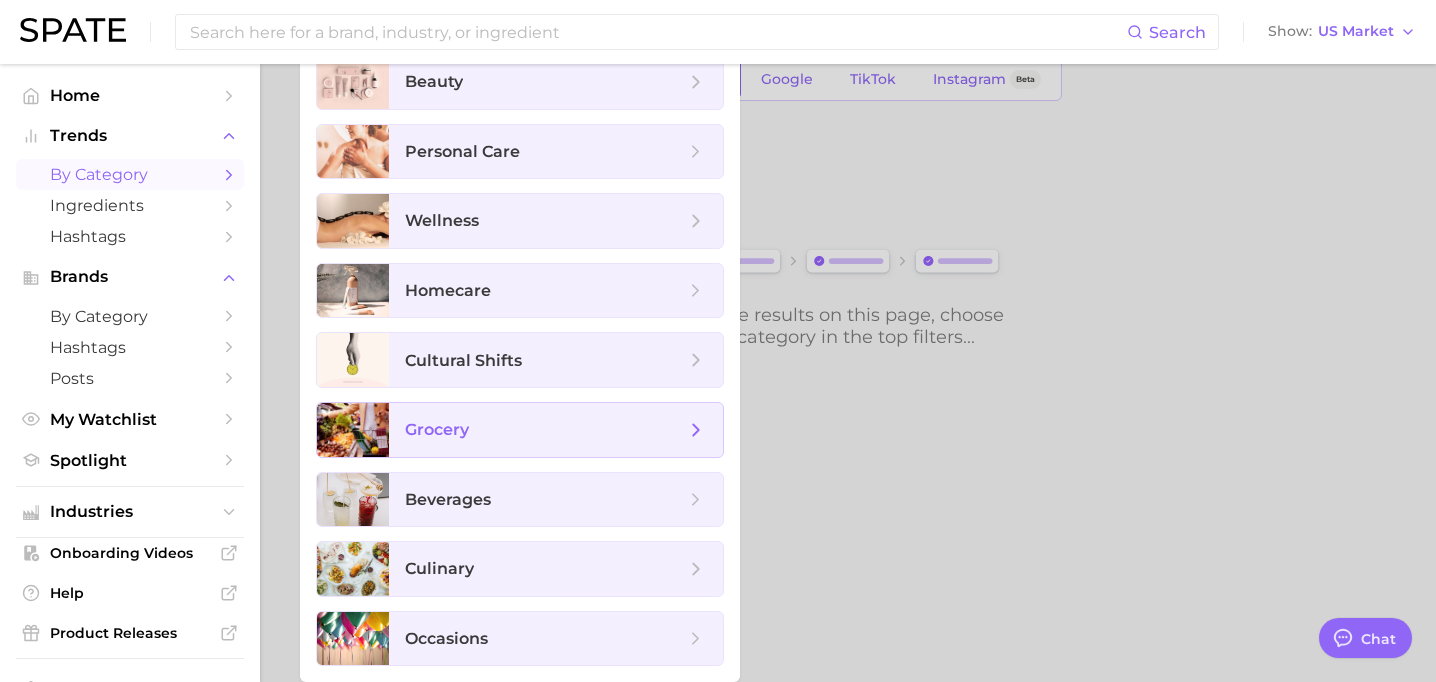 click on "grocery" at bounding box center (545, 430) 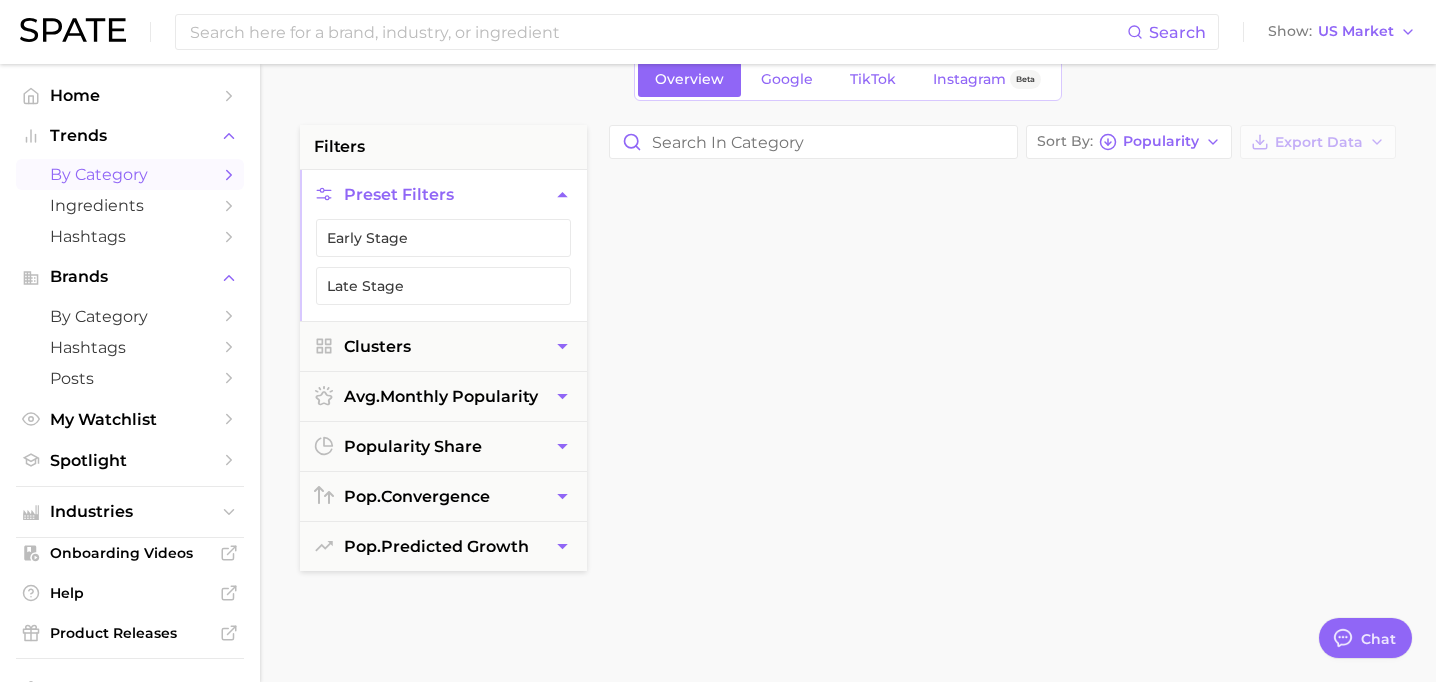 scroll, scrollTop: 0, scrollLeft: 0, axis: both 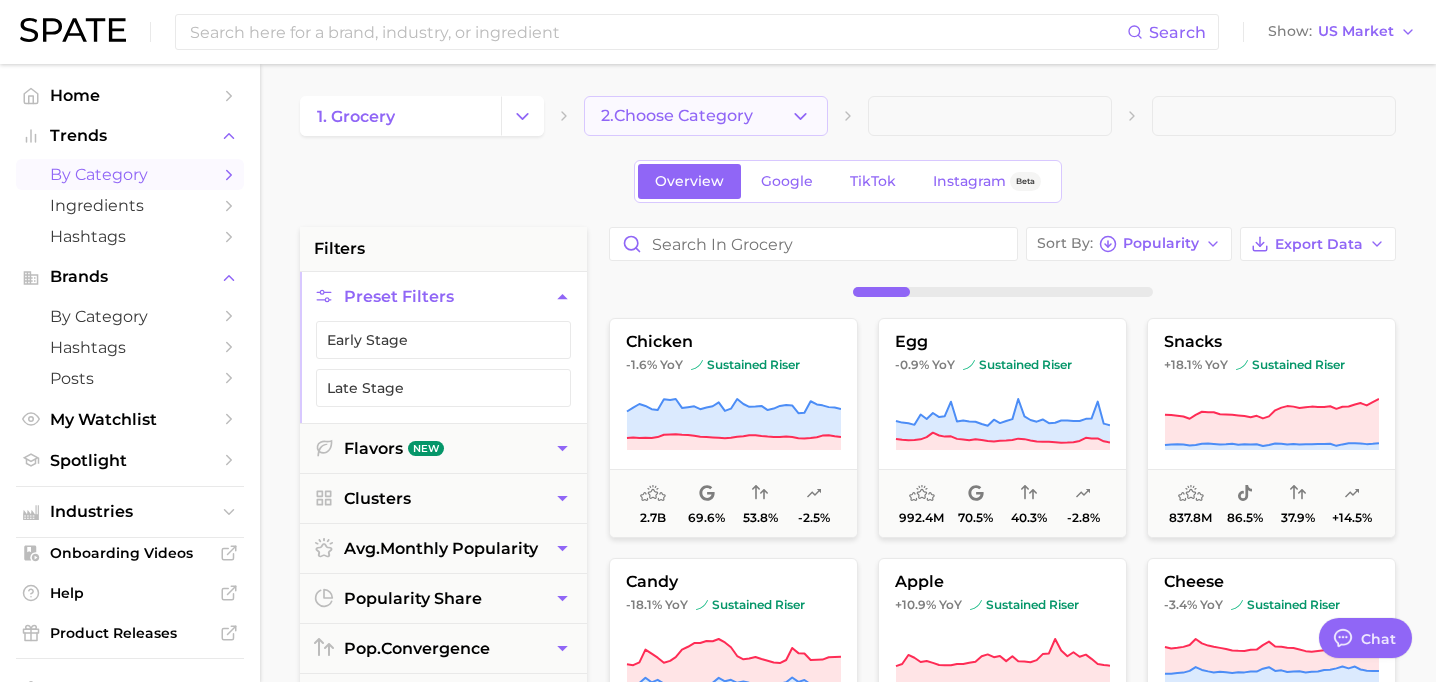 click on "2.  Choose Category" at bounding box center [706, 116] 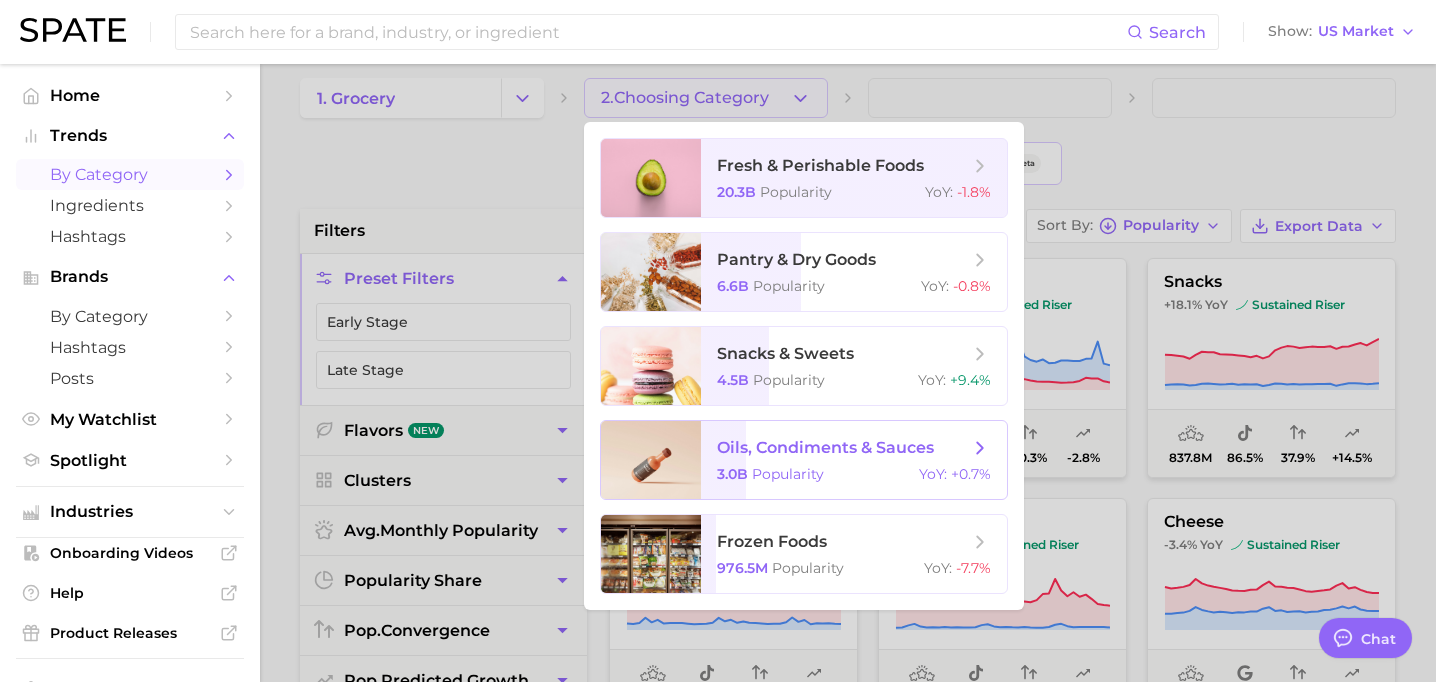 scroll, scrollTop: 7, scrollLeft: 0, axis: vertical 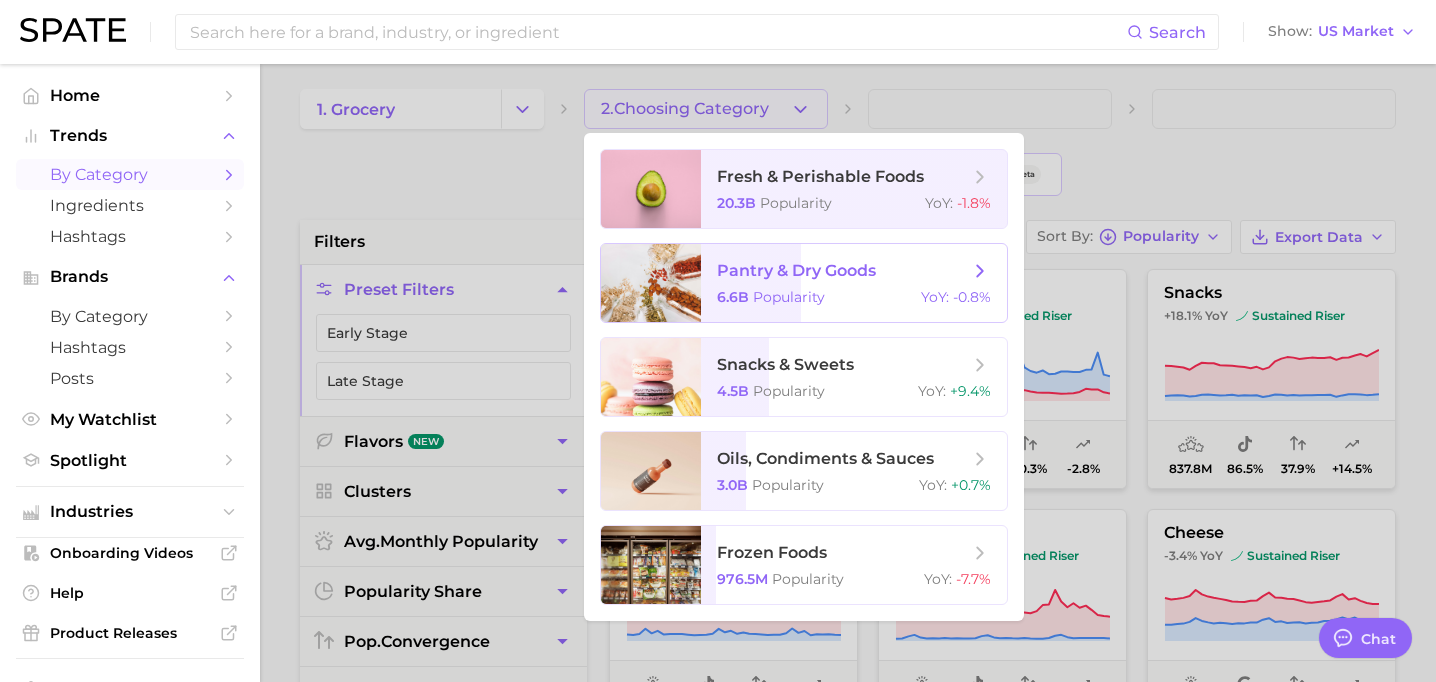 click on "pantry & dry goods" at bounding box center (843, 271) 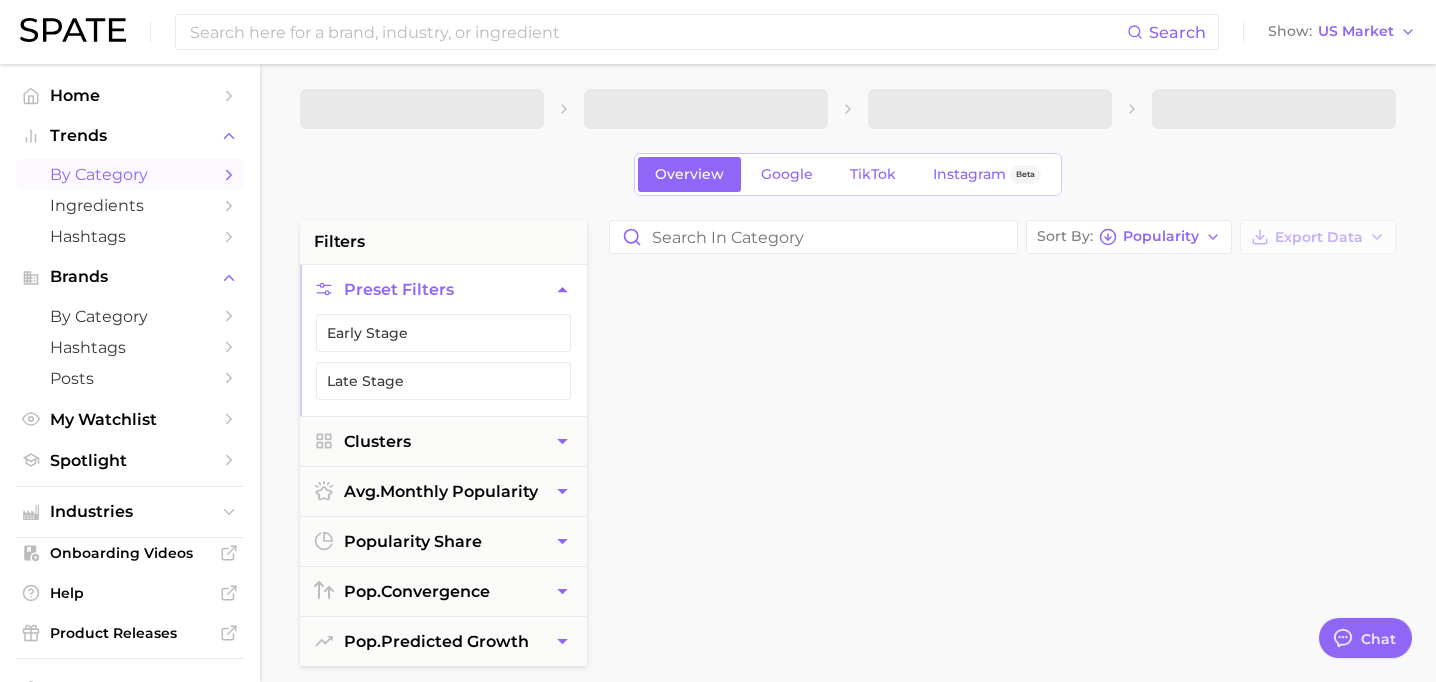 scroll, scrollTop: 0, scrollLeft: 0, axis: both 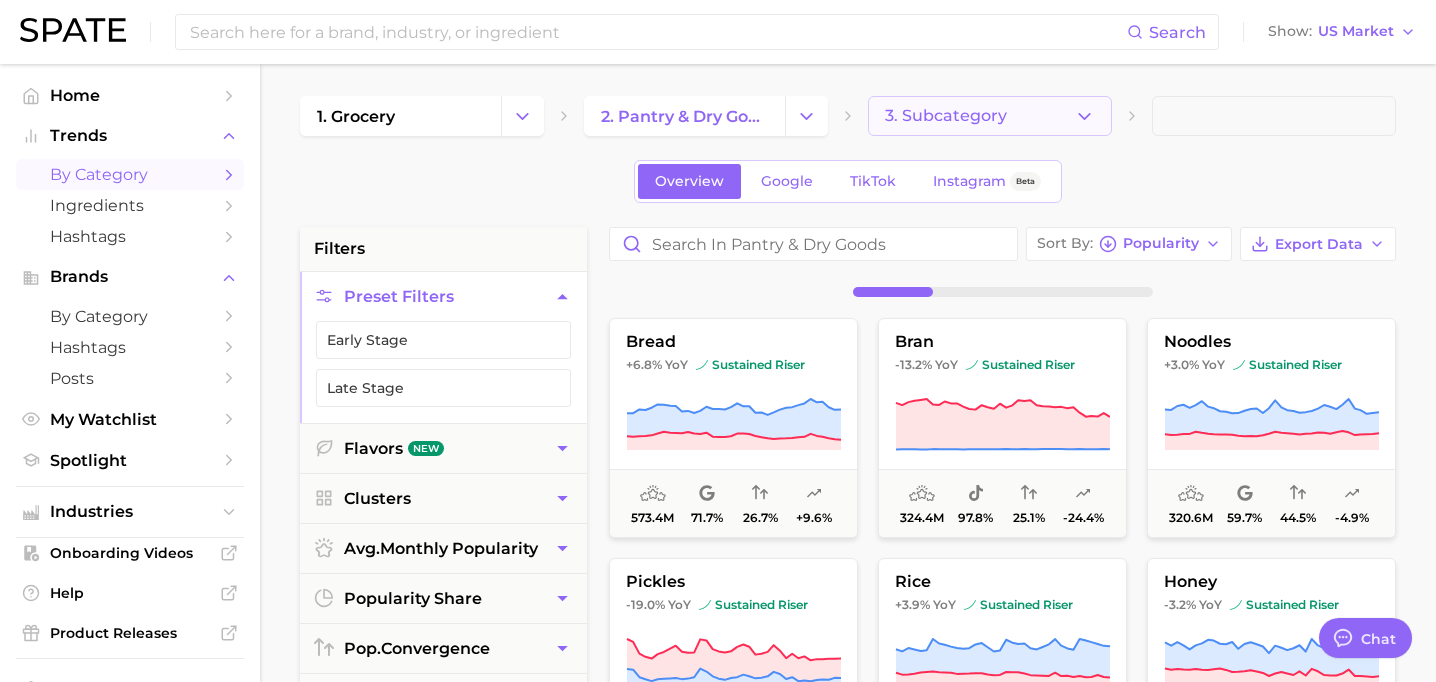 click on "3. Subcategory" at bounding box center [990, 116] 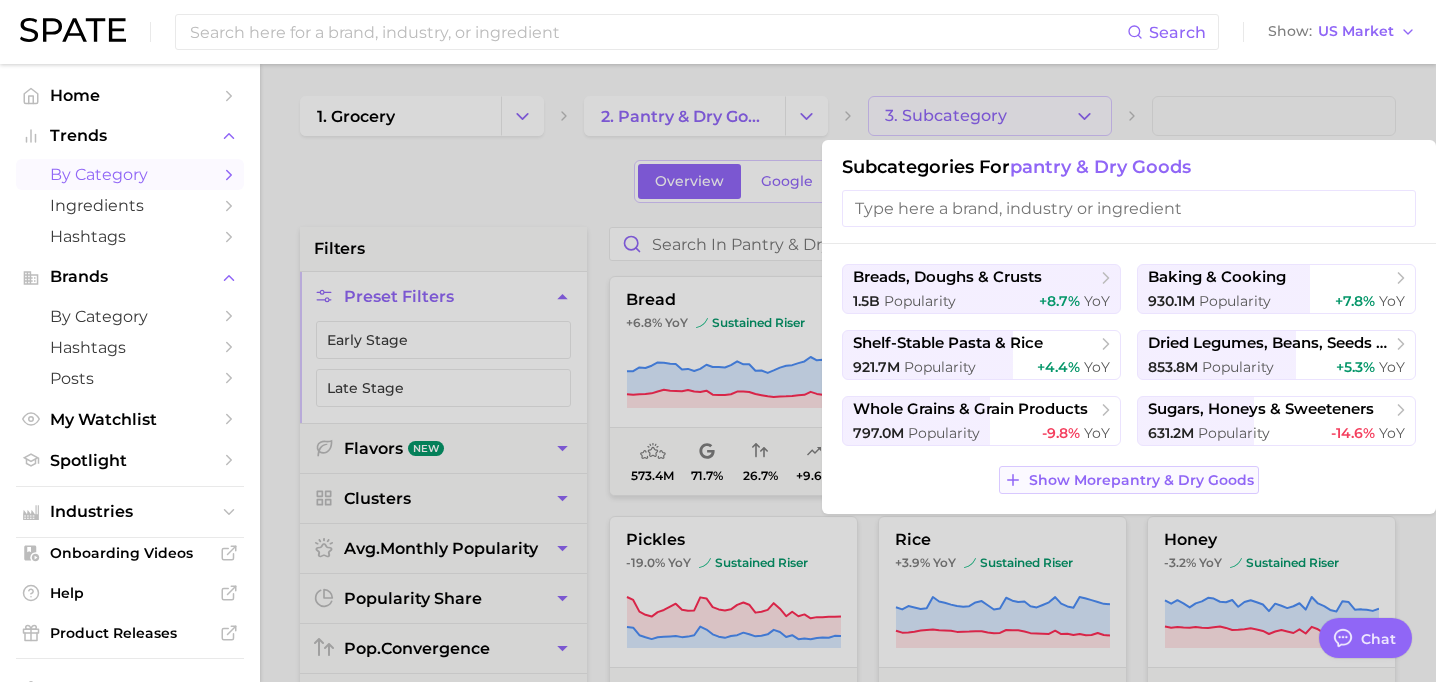 click on "Show More  pantry & dry goods" at bounding box center (1141, 480) 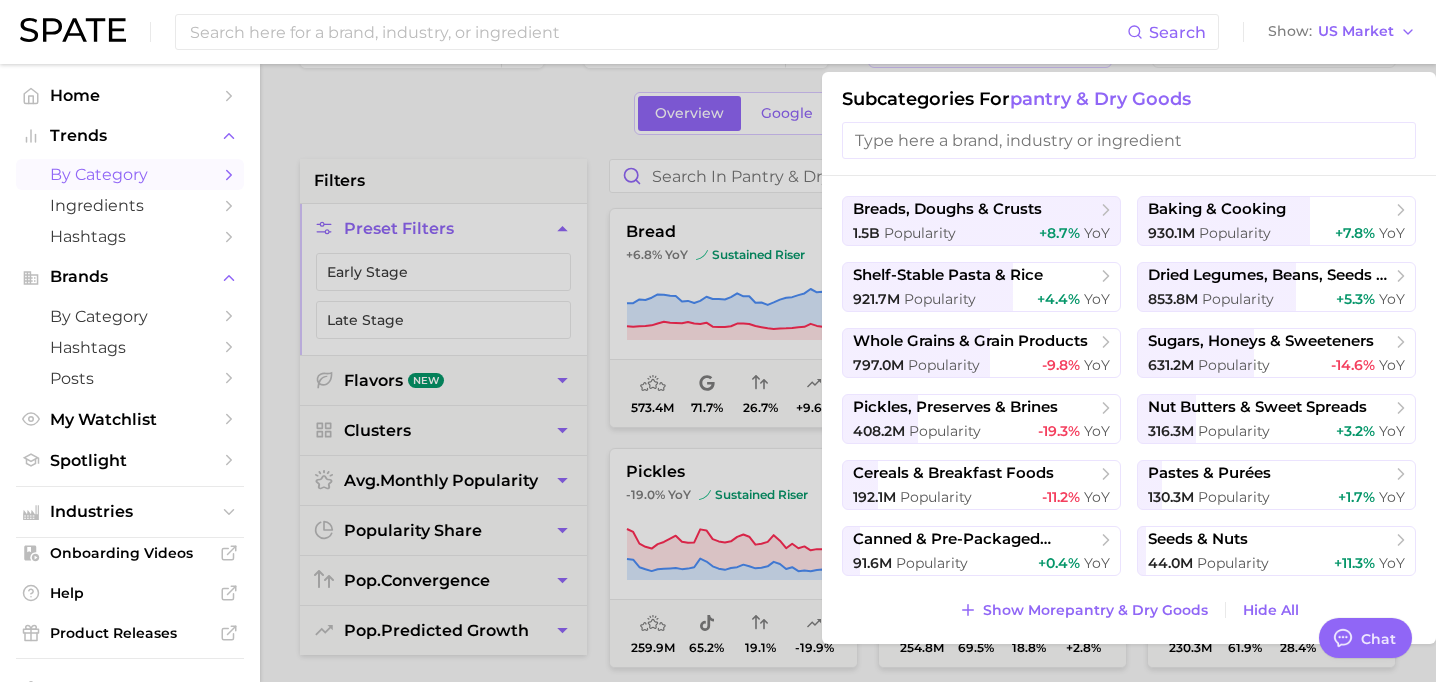 scroll, scrollTop: 72, scrollLeft: 0, axis: vertical 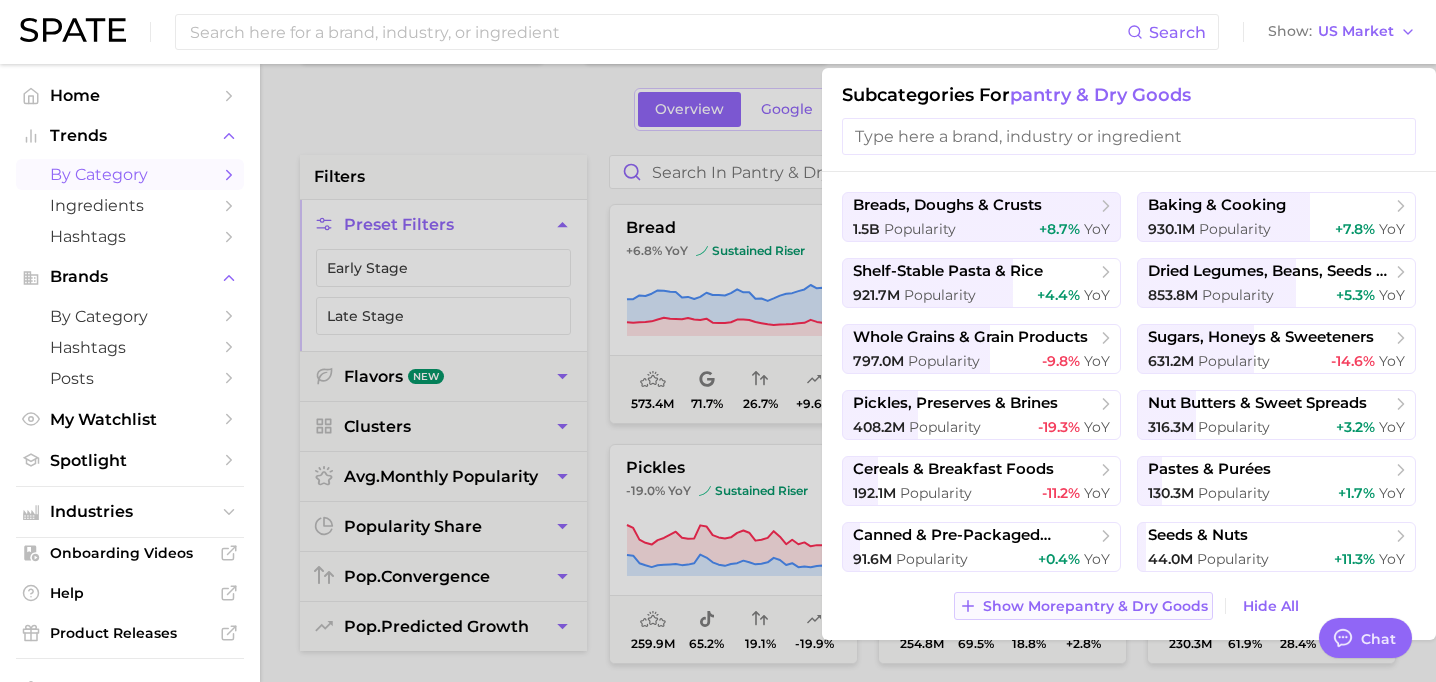click on "Show More  pantry & dry goods" at bounding box center (1095, 606) 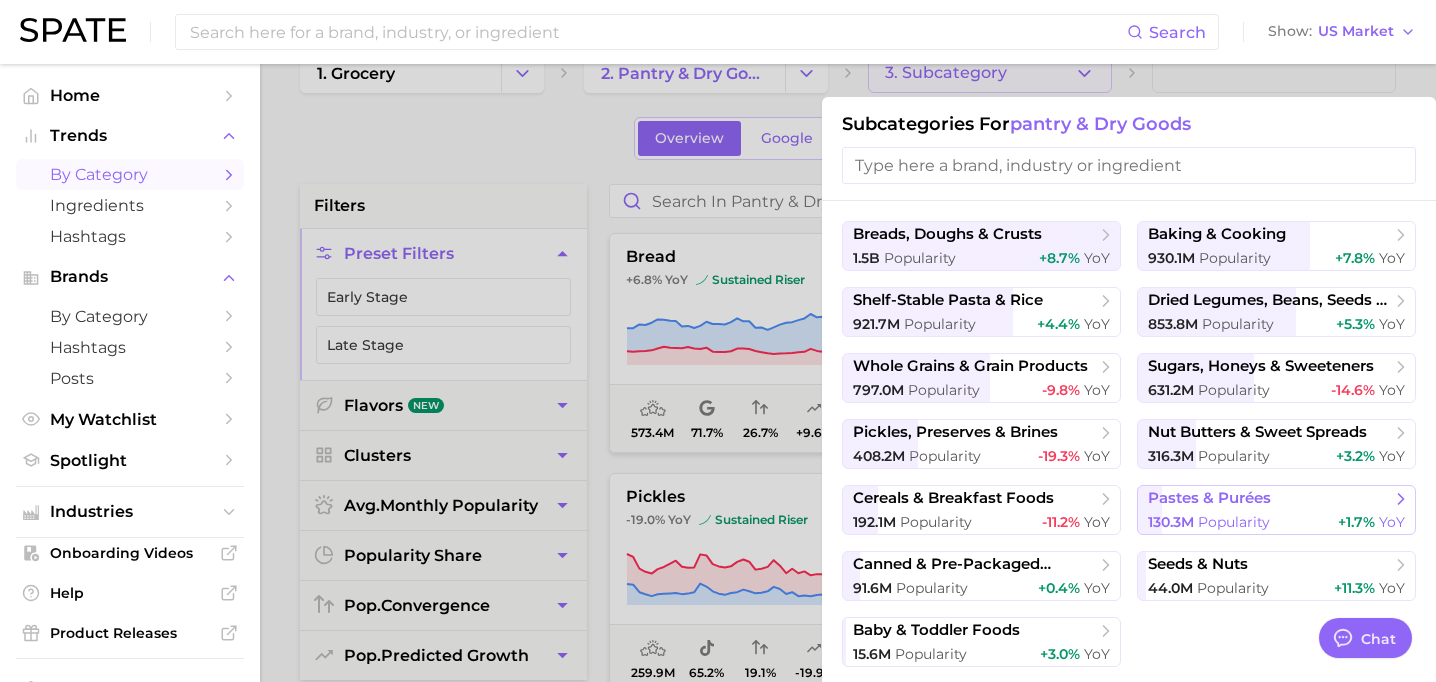 scroll, scrollTop: 8, scrollLeft: 0, axis: vertical 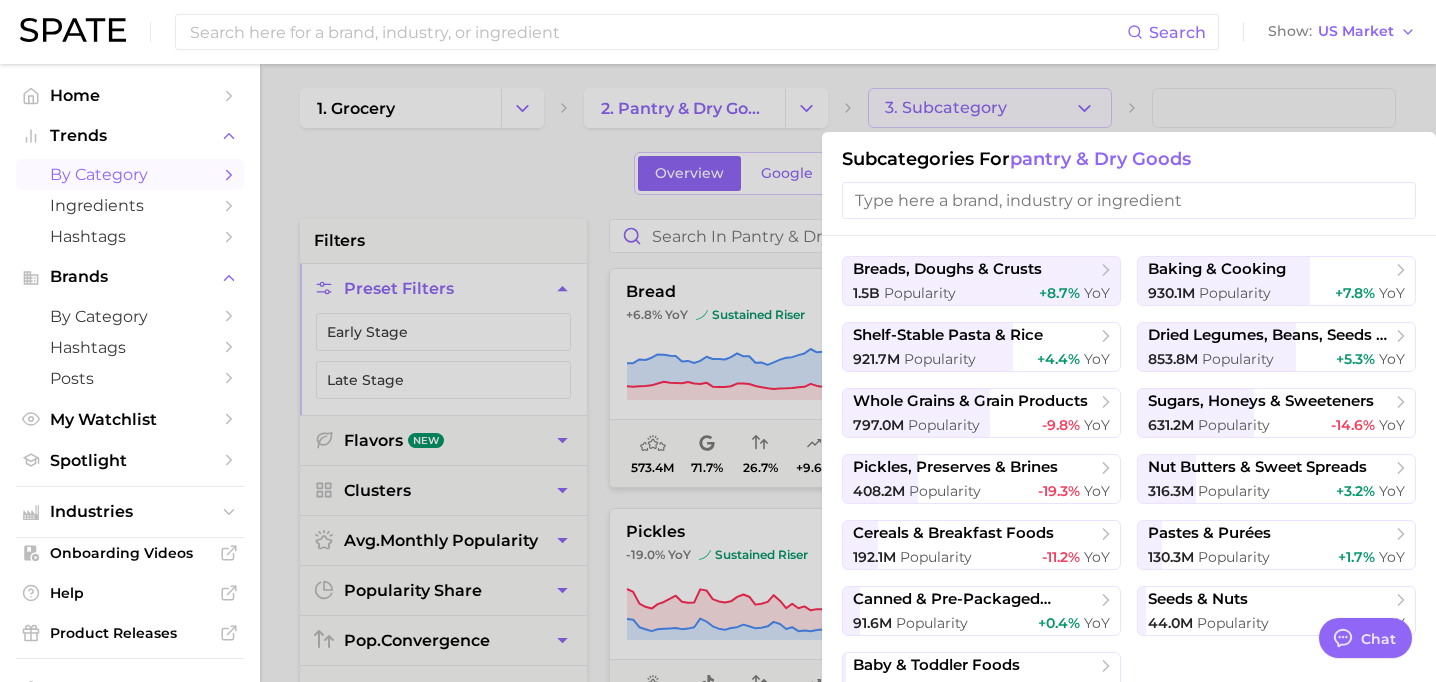click at bounding box center [718, 341] 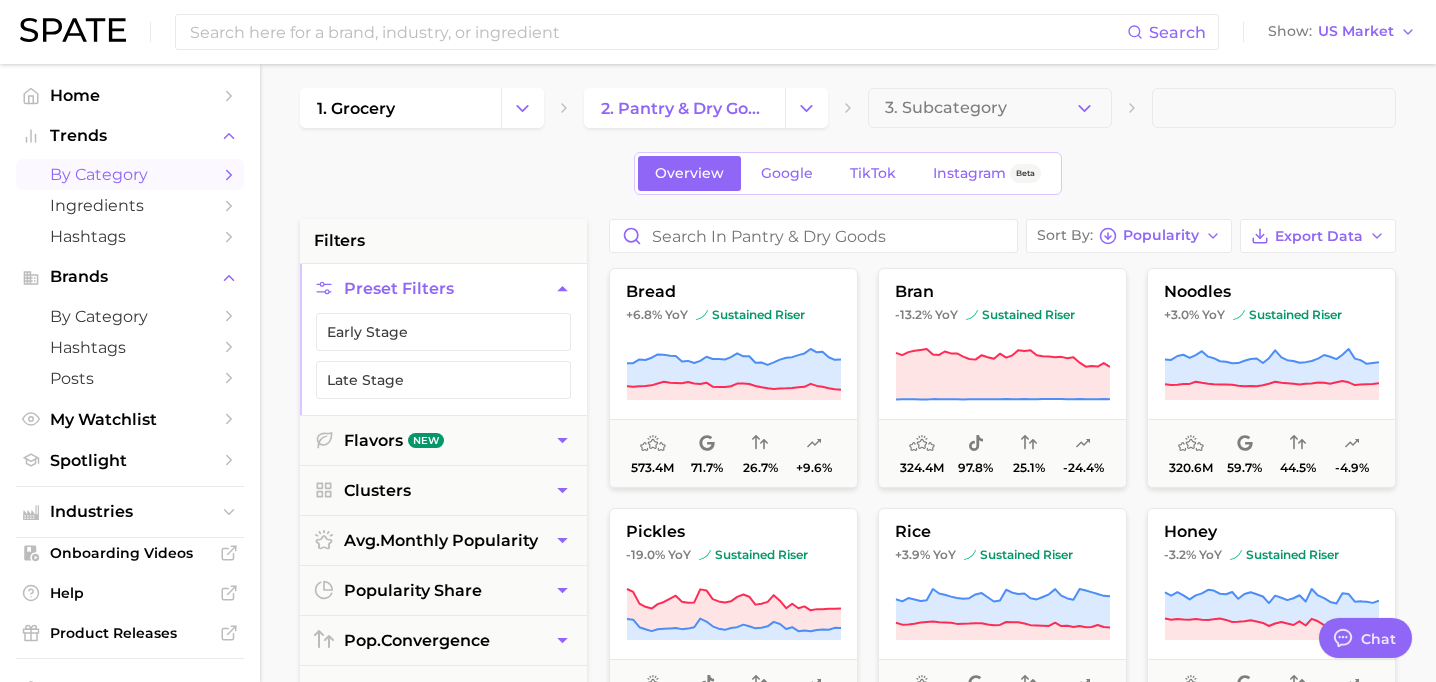 click on "1. grocery 2. pantry & dry goods 3. Subcategory" at bounding box center [848, 108] 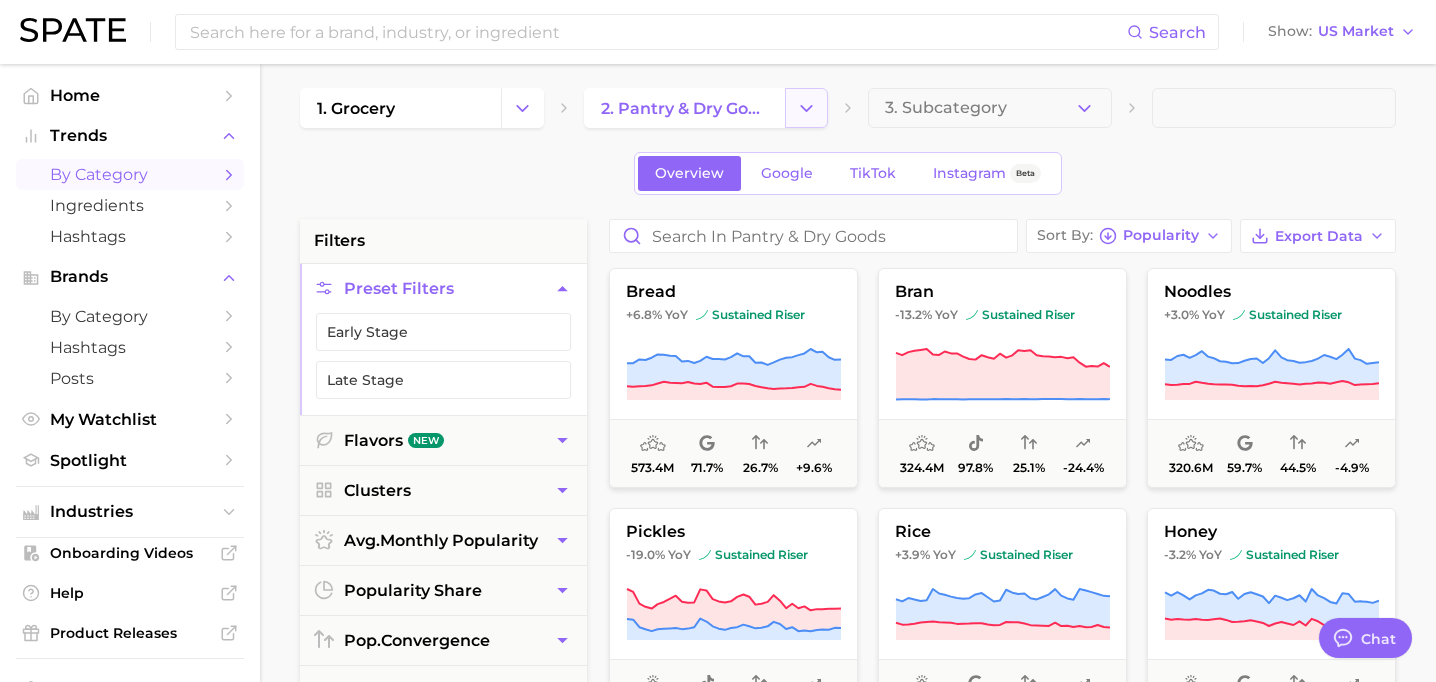 click at bounding box center [806, 108] 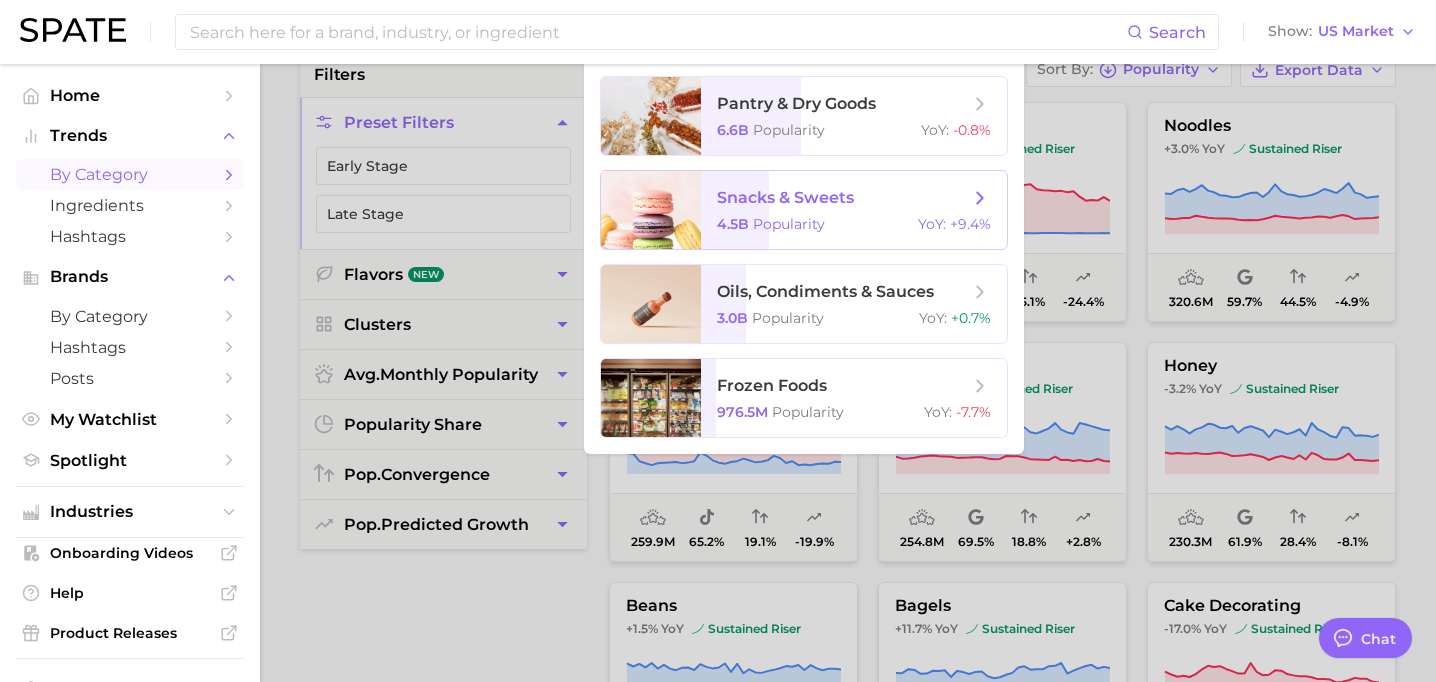 scroll, scrollTop: 0, scrollLeft: 0, axis: both 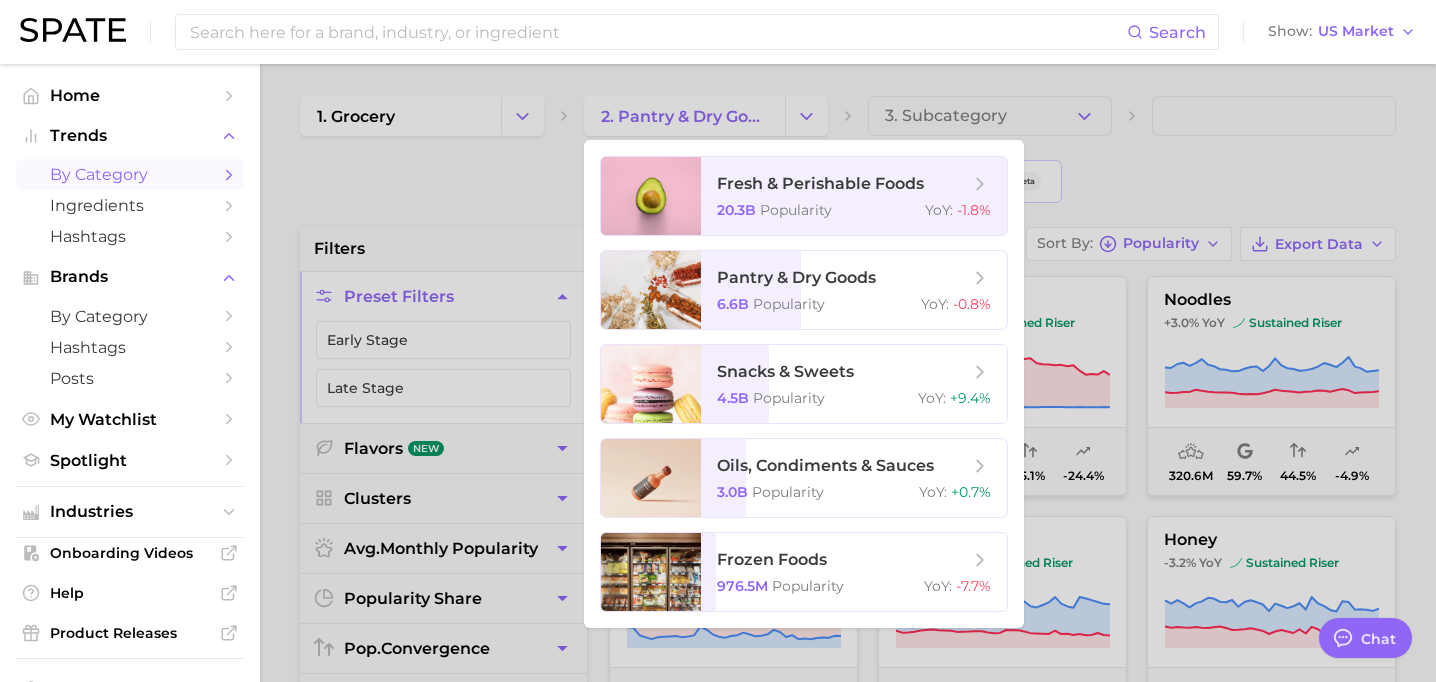 click at bounding box center [718, 341] 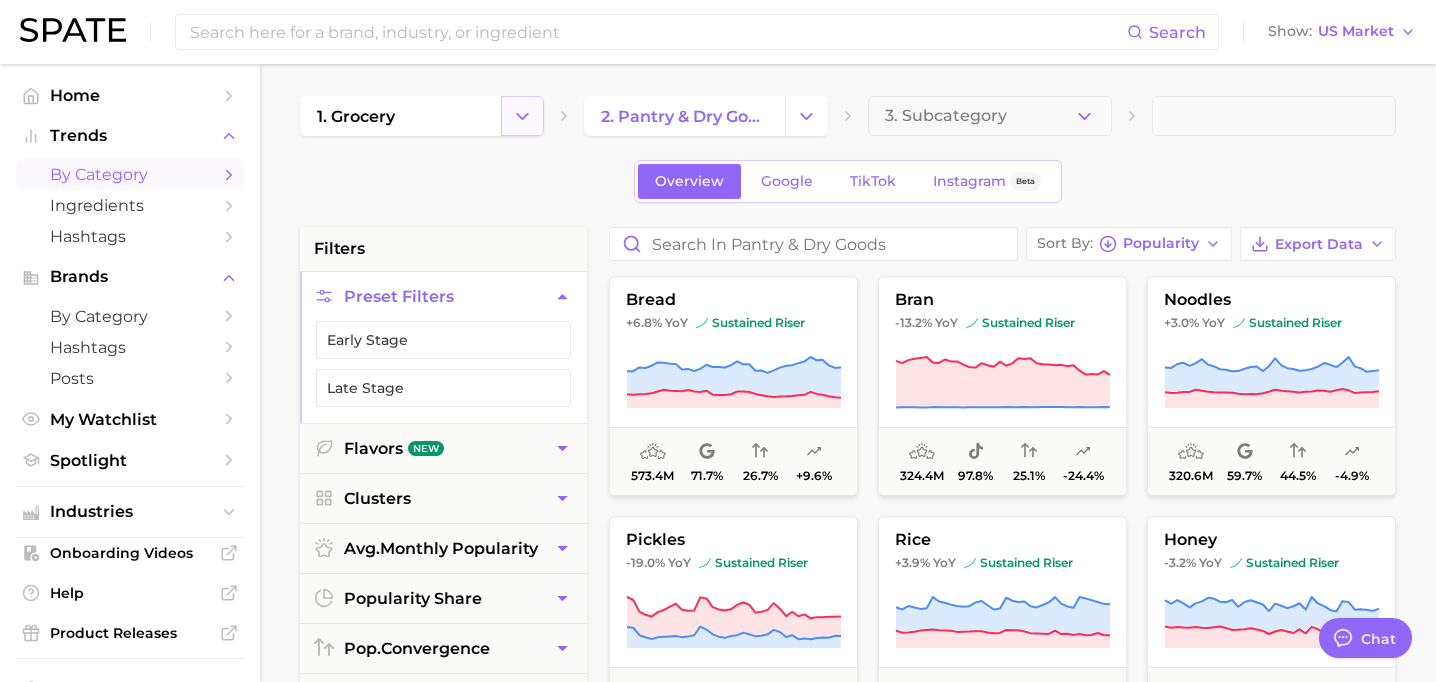 click 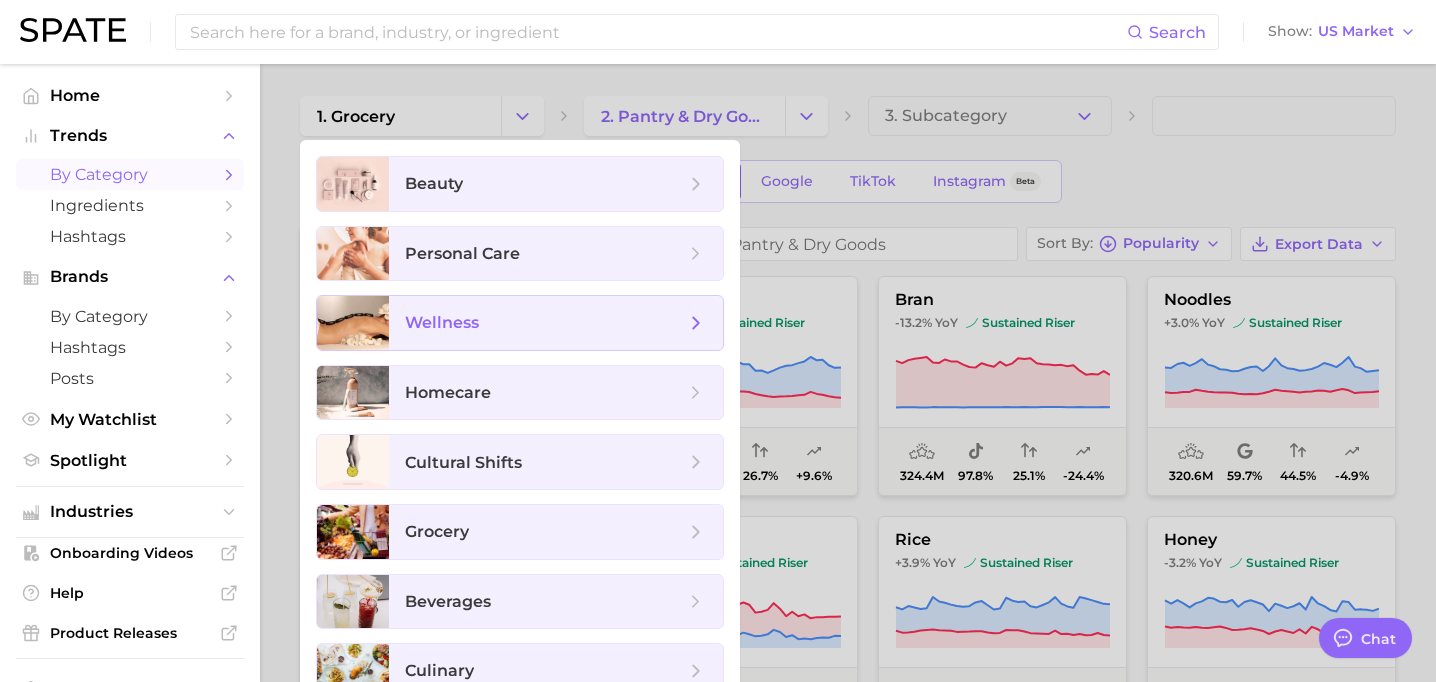 click on "wellness" at bounding box center [556, 323] 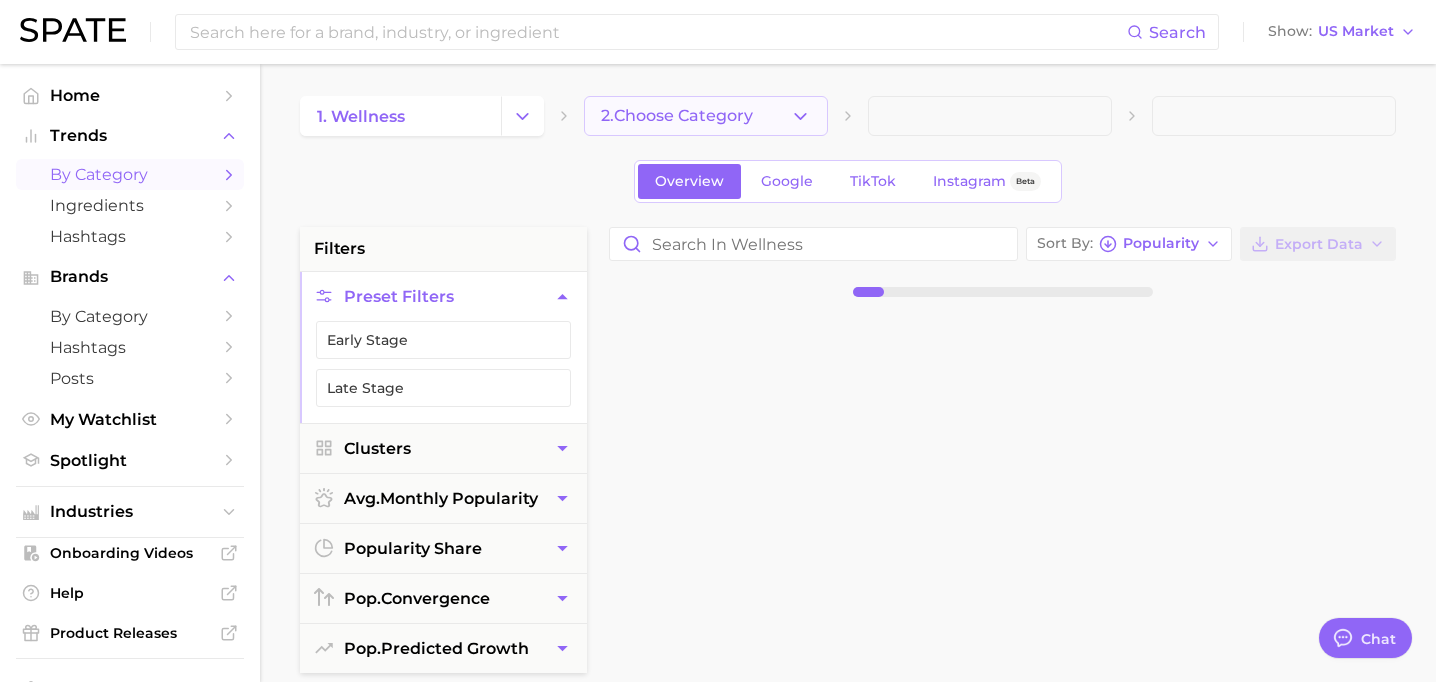 click 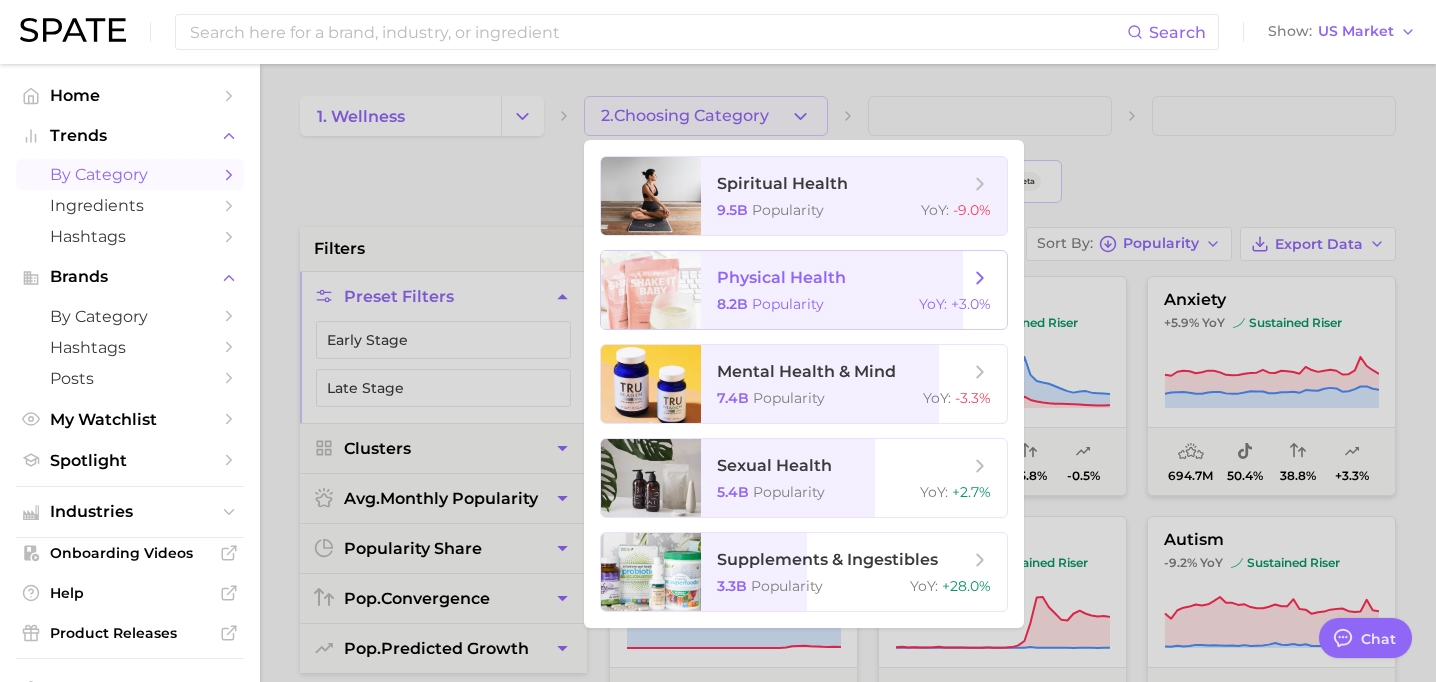 click on "physical health" at bounding box center (843, 278) 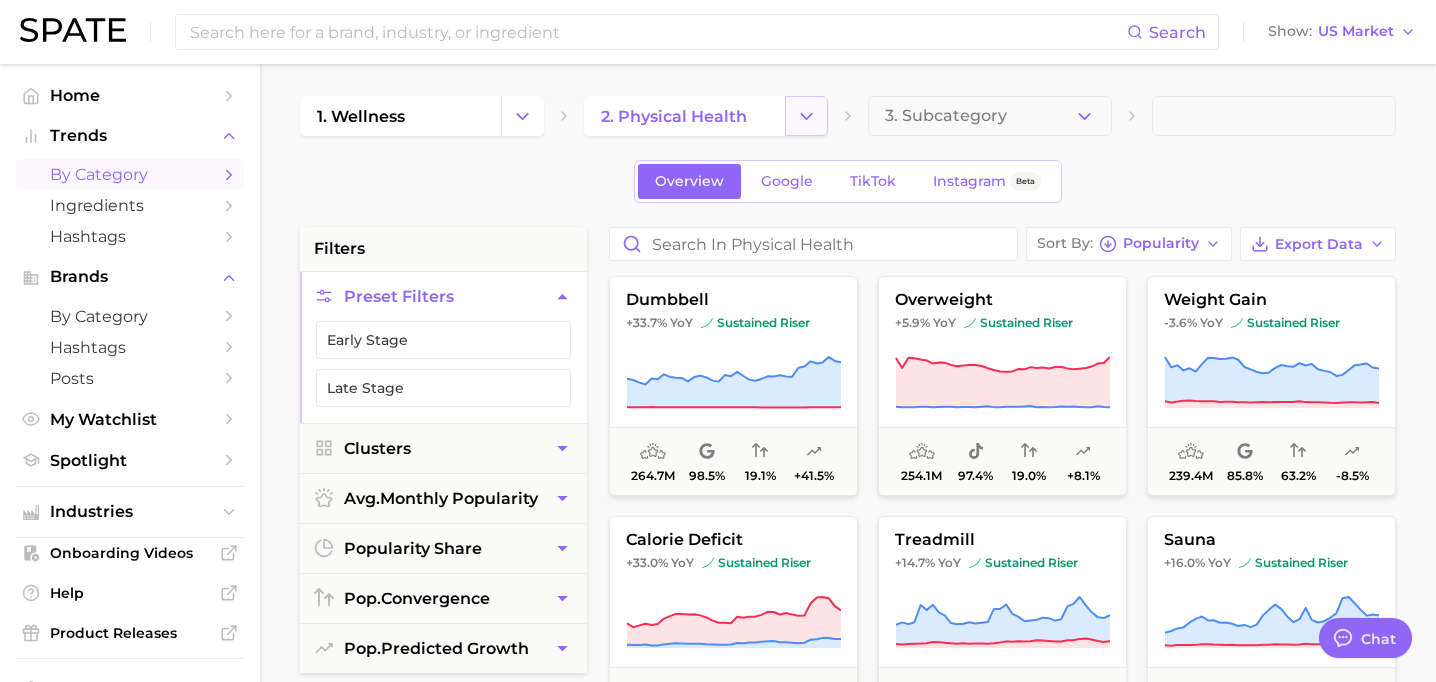 click 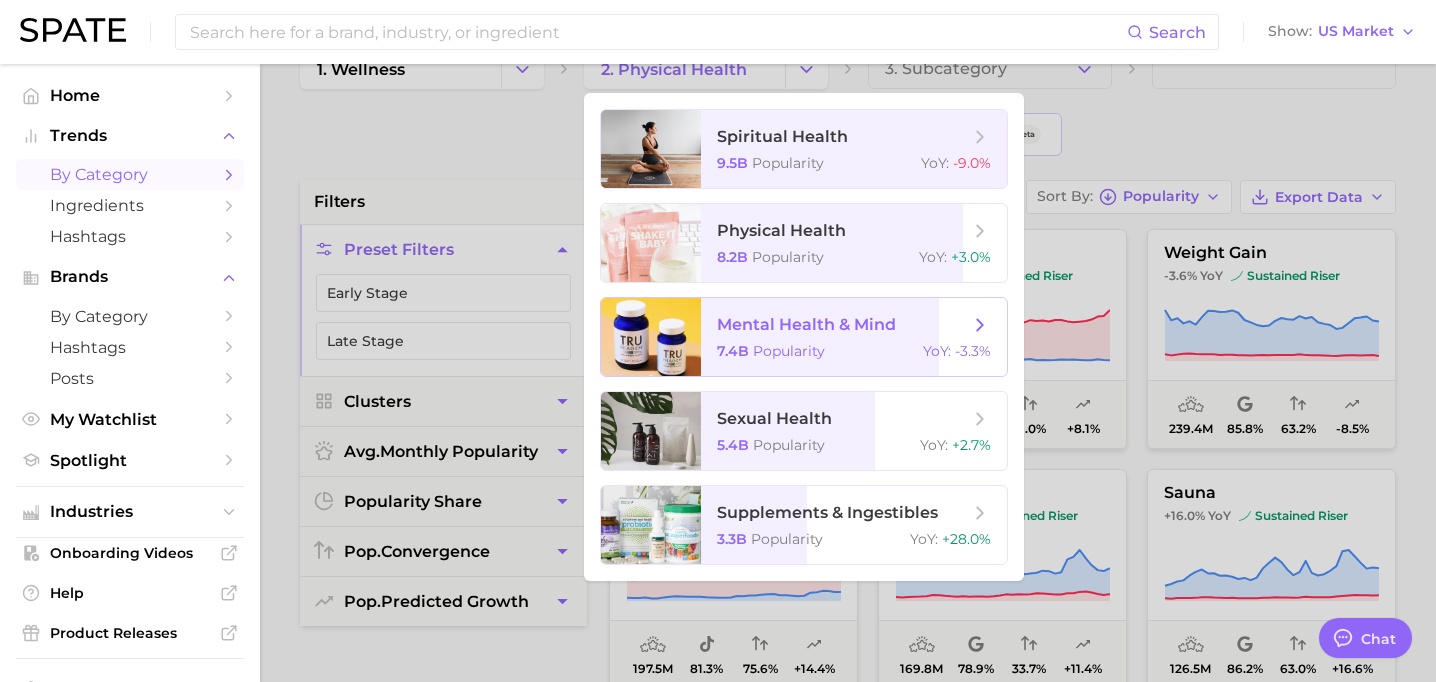 scroll, scrollTop: 48, scrollLeft: 0, axis: vertical 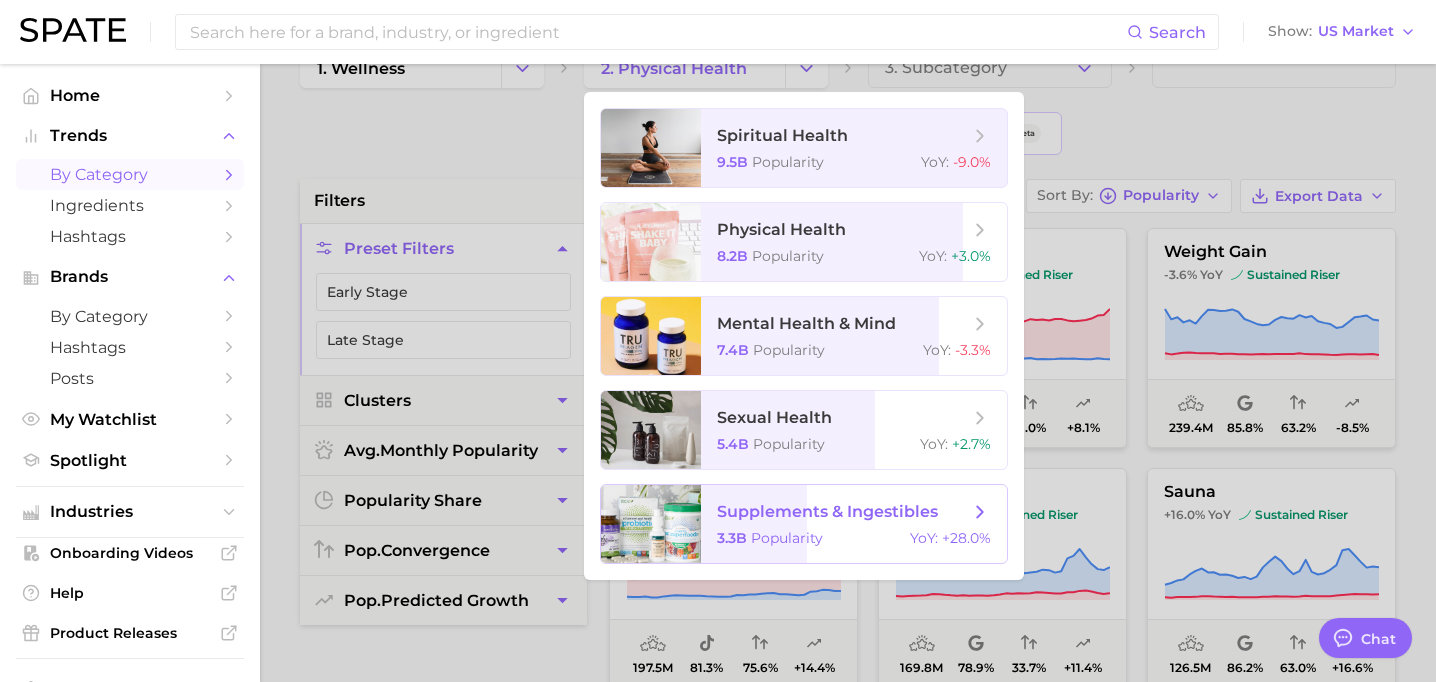 click on "supplements & ingestibles 3.3b   Popularity YoY :   +28.0%" at bounding box center [854, 524] 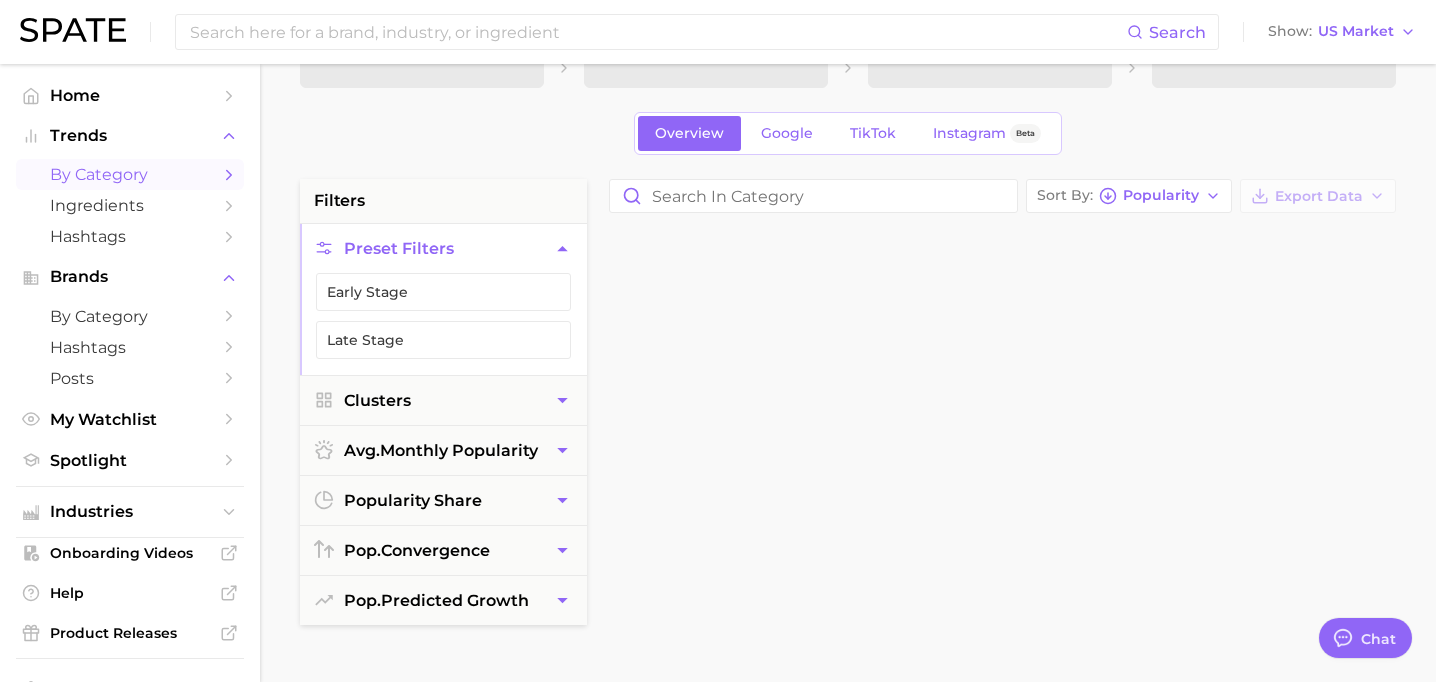 scroll, scrollTop: 0, scrollLeft: 0, axis: both 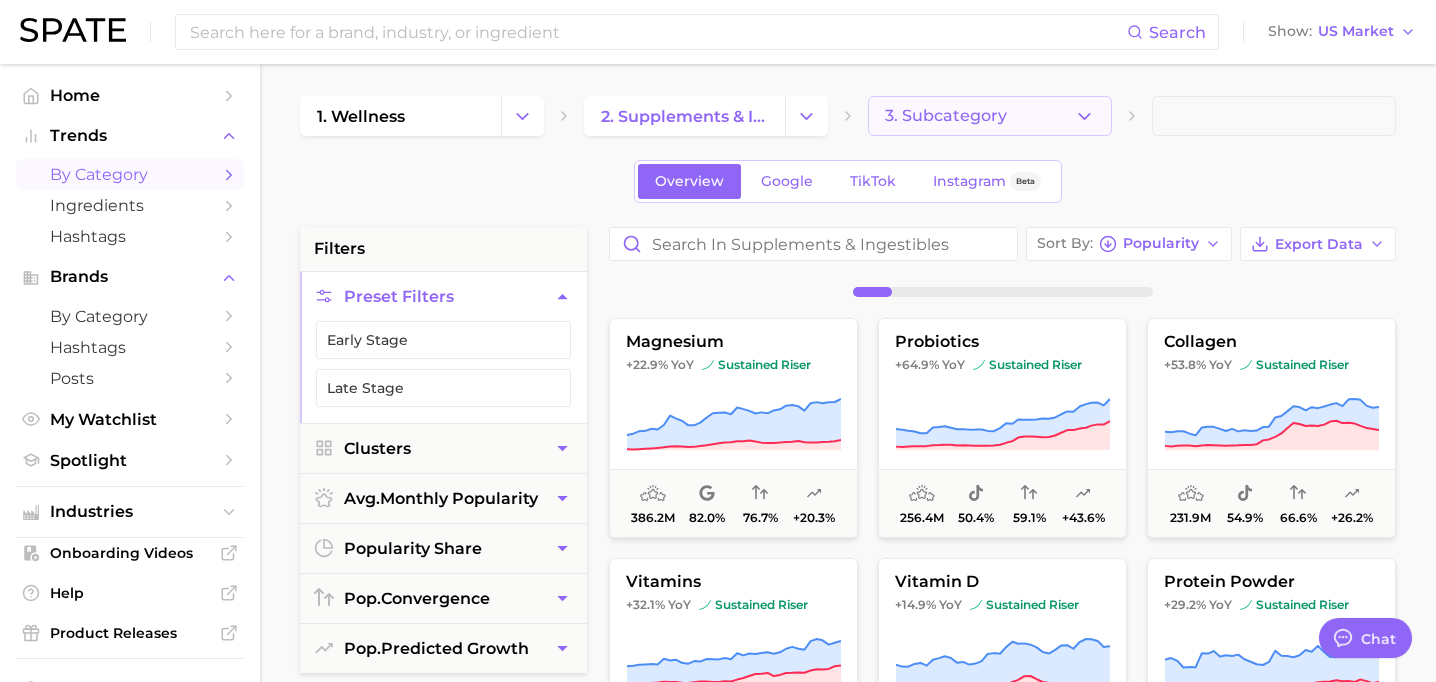 click on "3. Subcategory" at bounding box center (946, 116) 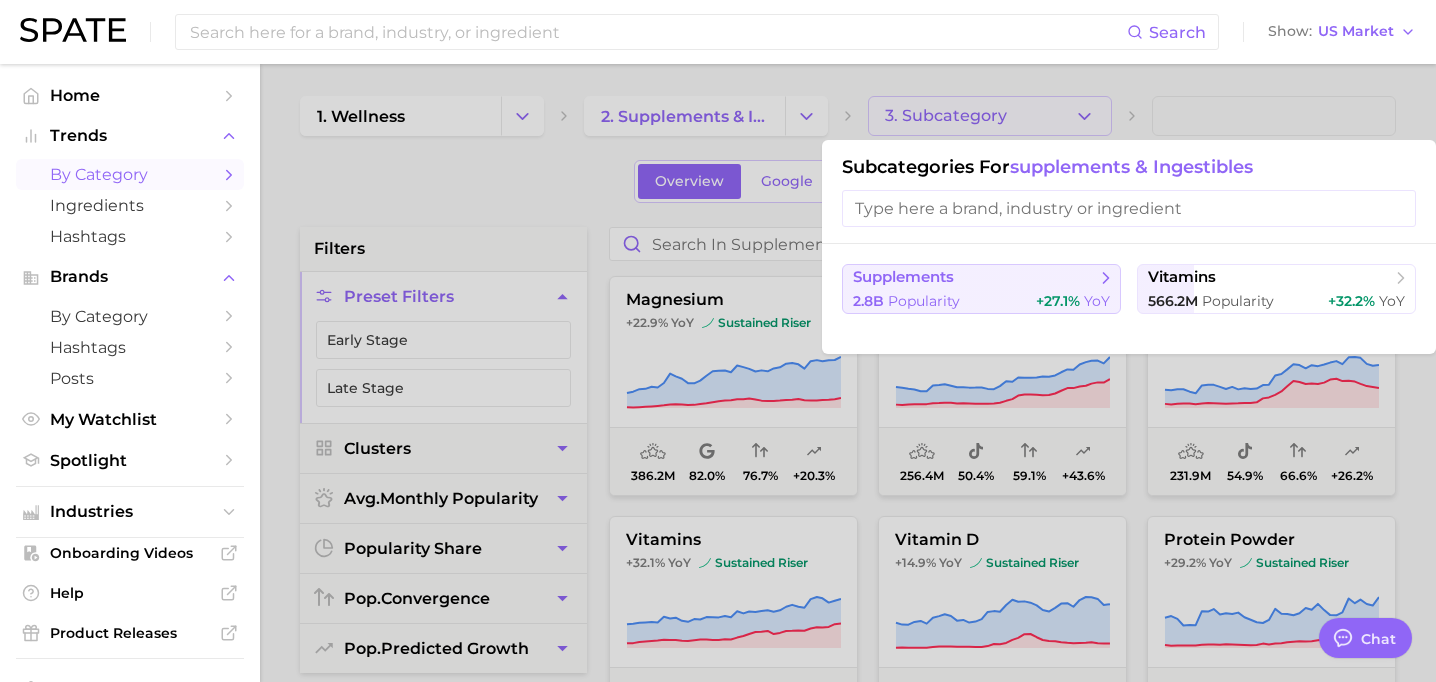 click on "2.8b   Popularity +27.1%   YoY" at bounding box center [981, 301] 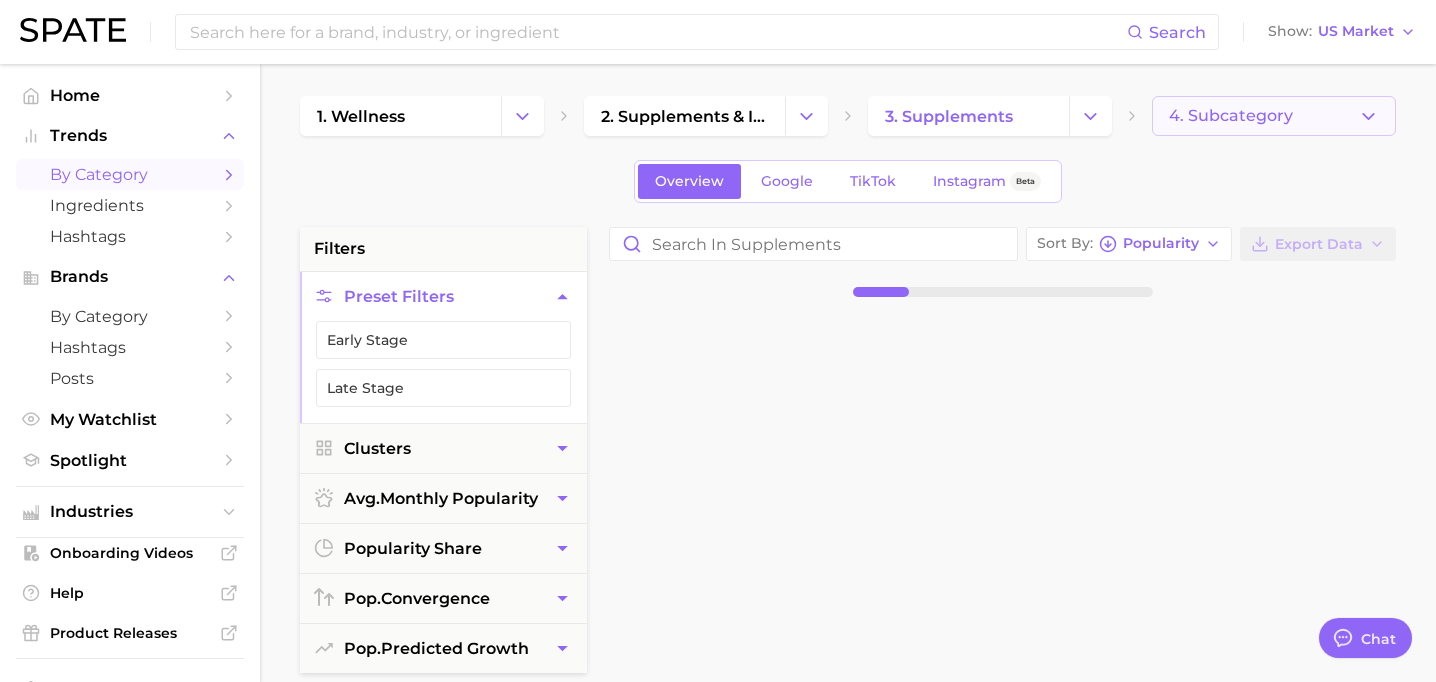 click on "4. Subcategory" at bounding box center (1274, 116) 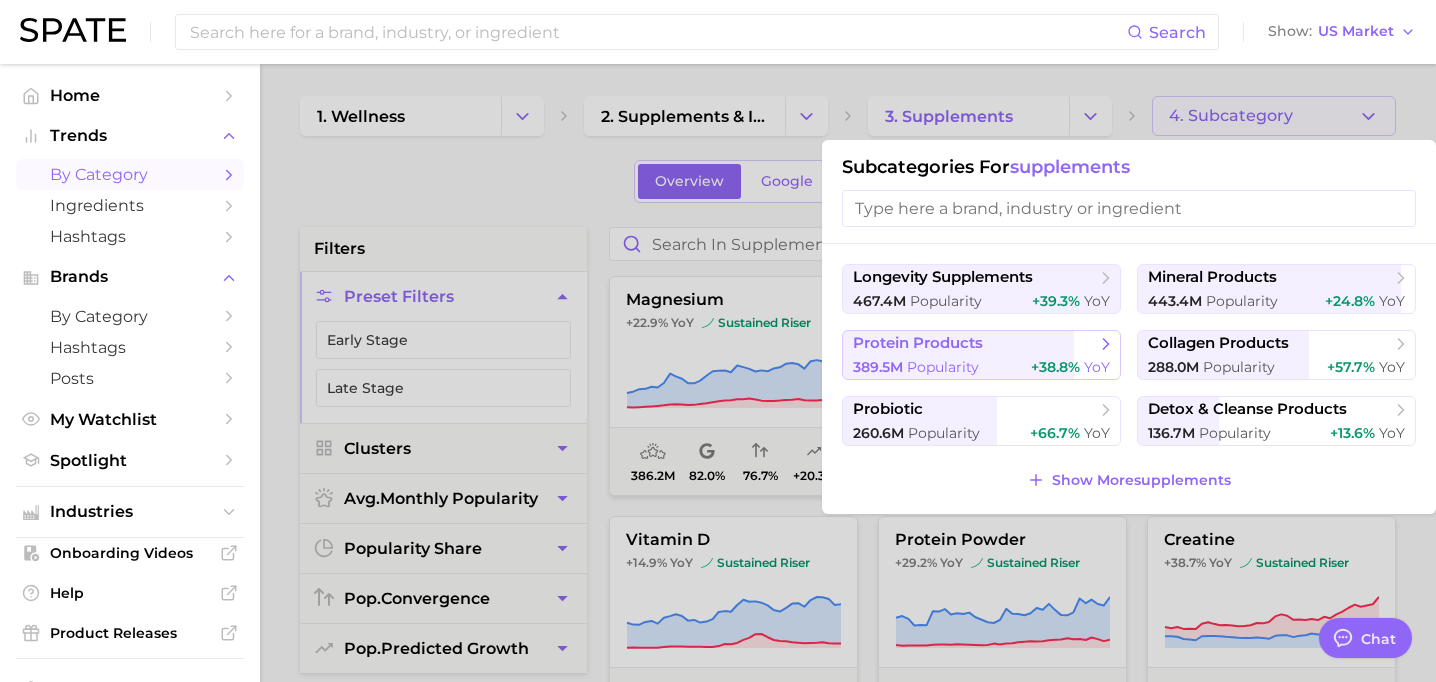 click on "protein products 389.5m   Popularity +38.8%   YoY" at bounding box center (981, 355) 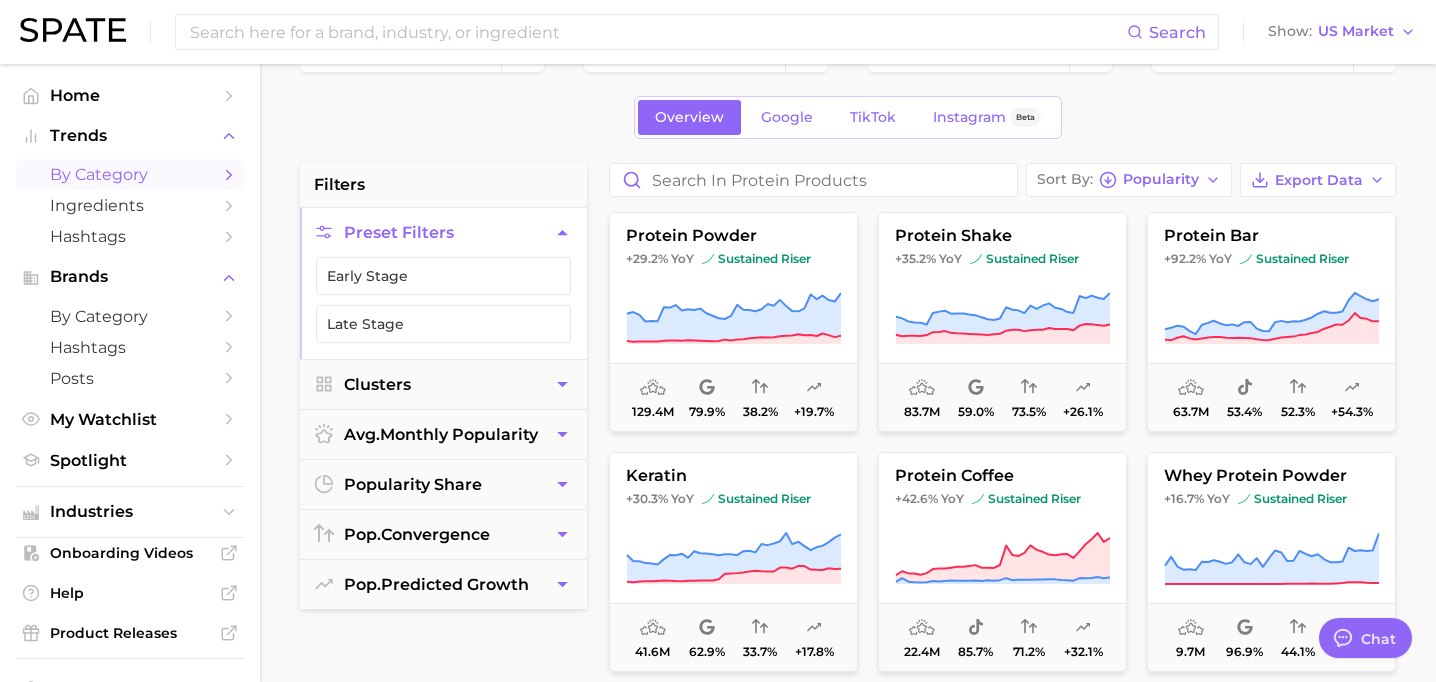 scroll, scrollTop: 0, scrollLeft: 0, axis: both 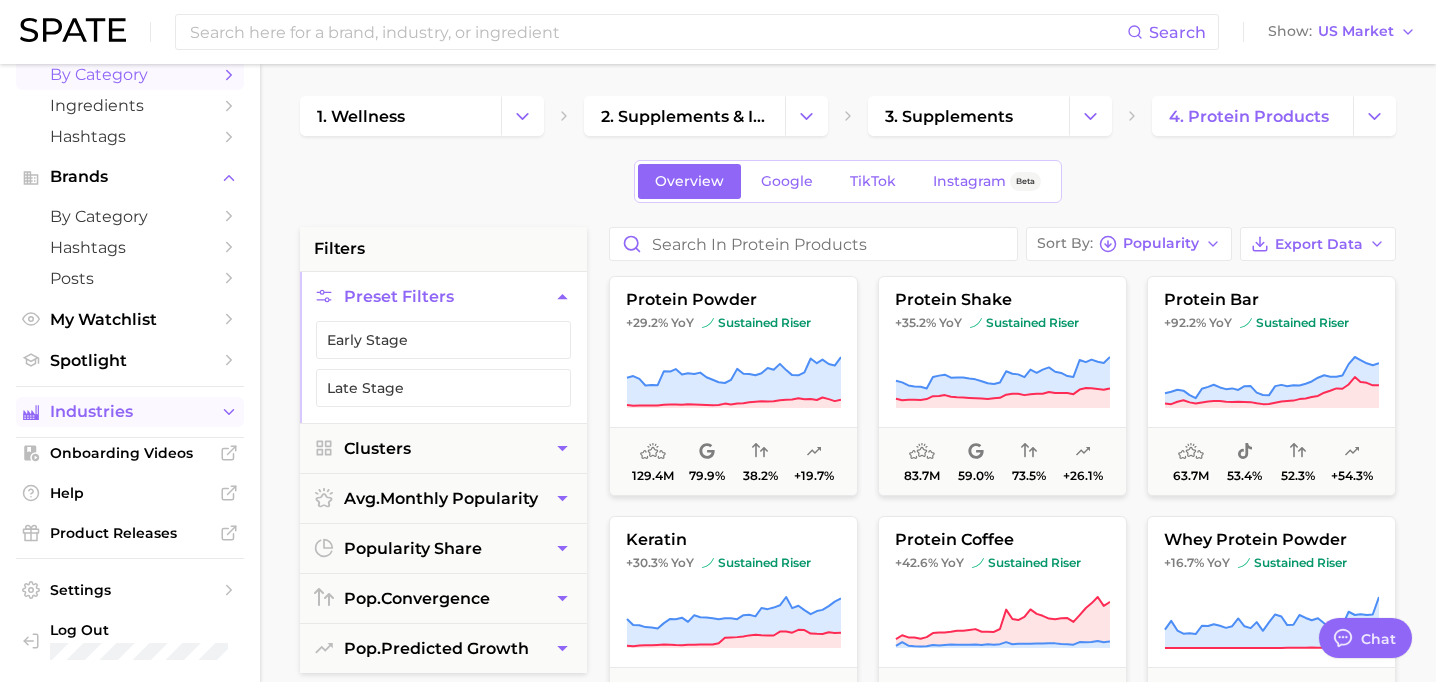 click on "Industries" at bounding box center [130, 412] 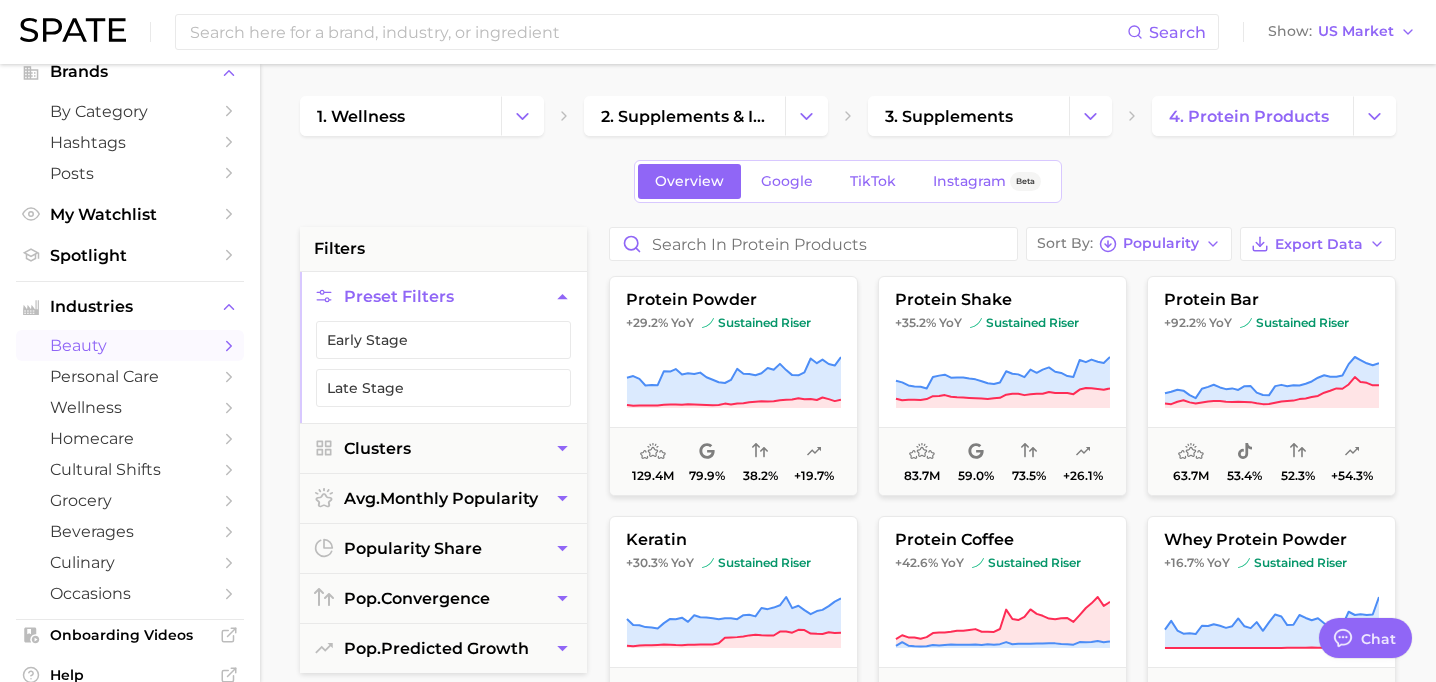 scroll, scrollTop: 215, scrollLeft: 0, axis: vertical 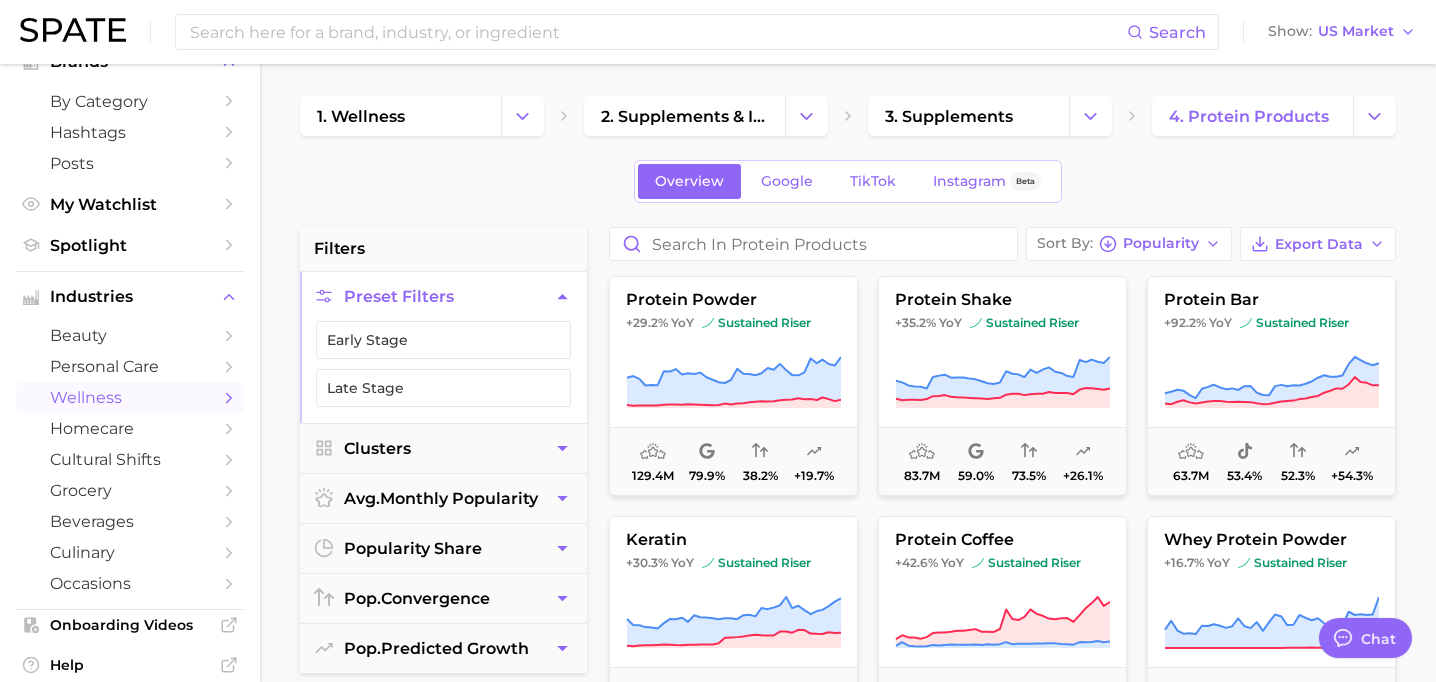 click on "wellness" at bounding box center [130, 397] 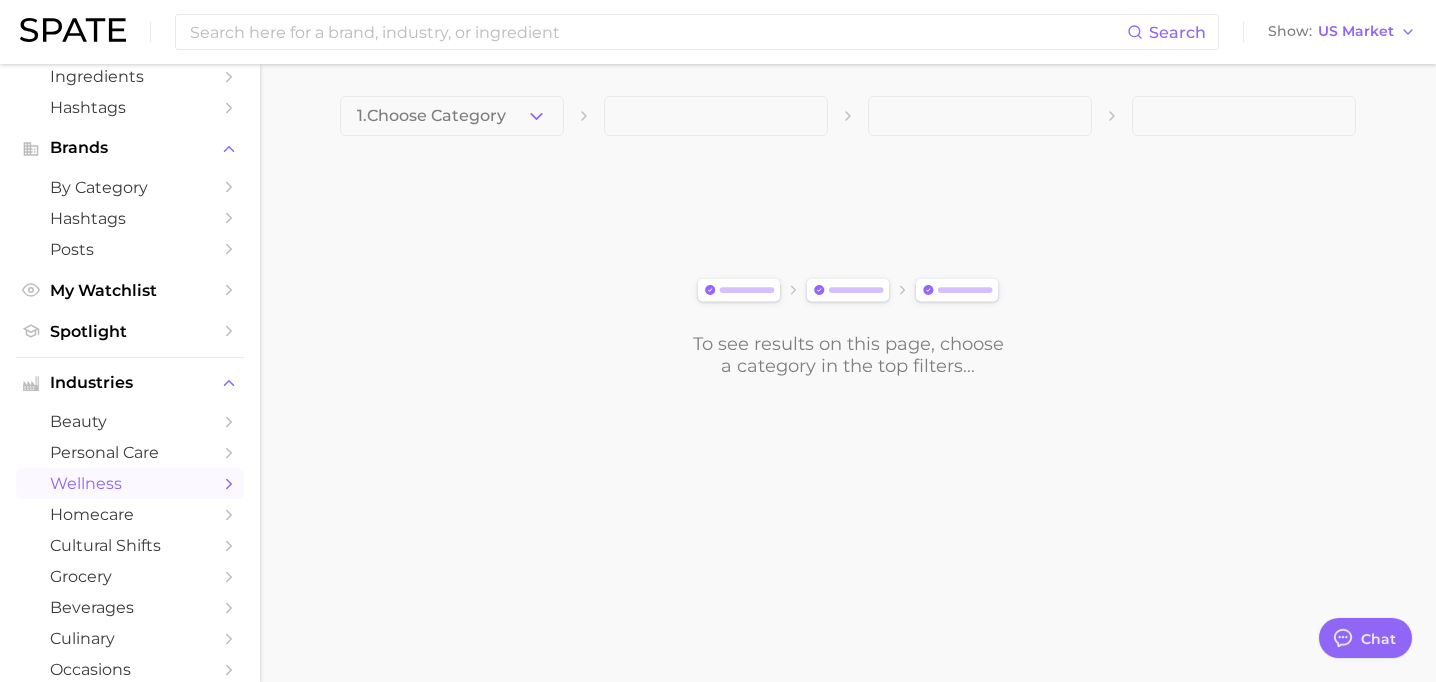 scroll, scrollTop: 136, scrollLeft: 0, axis: vertical 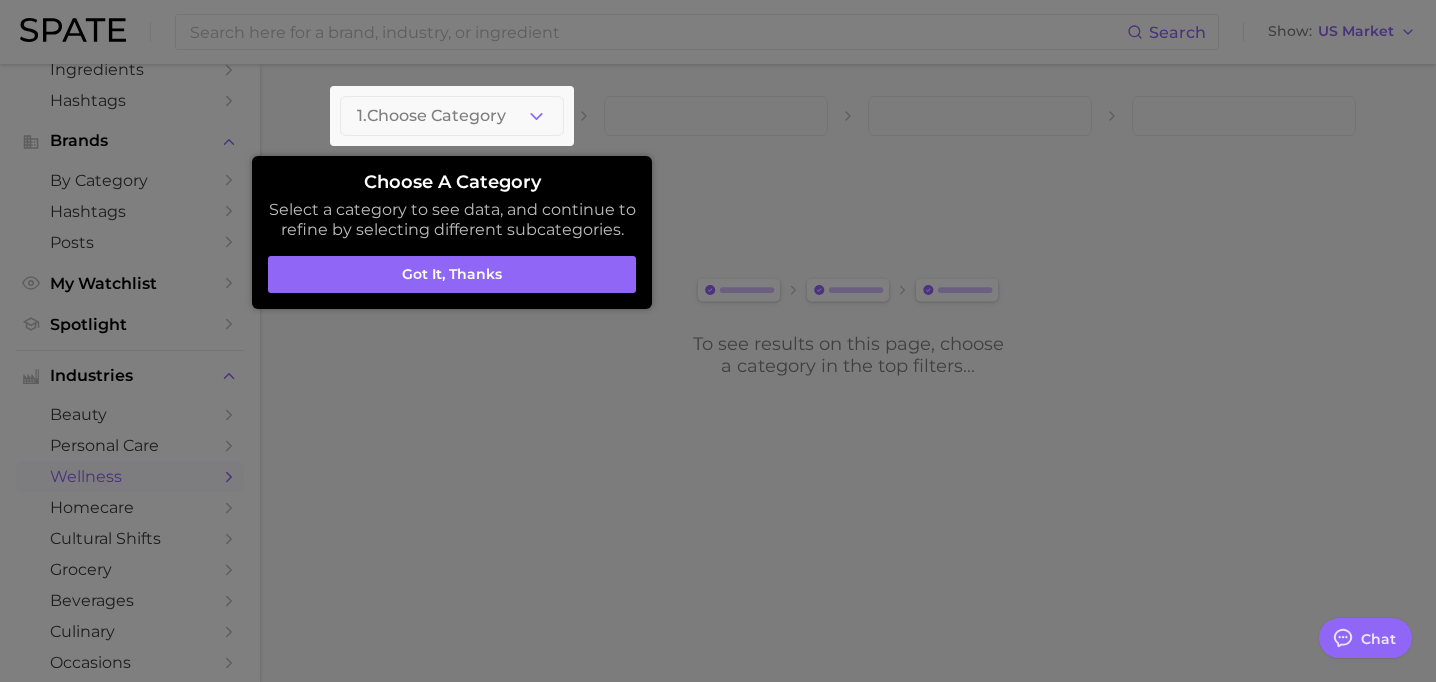 click at bounding box center [452, 116] 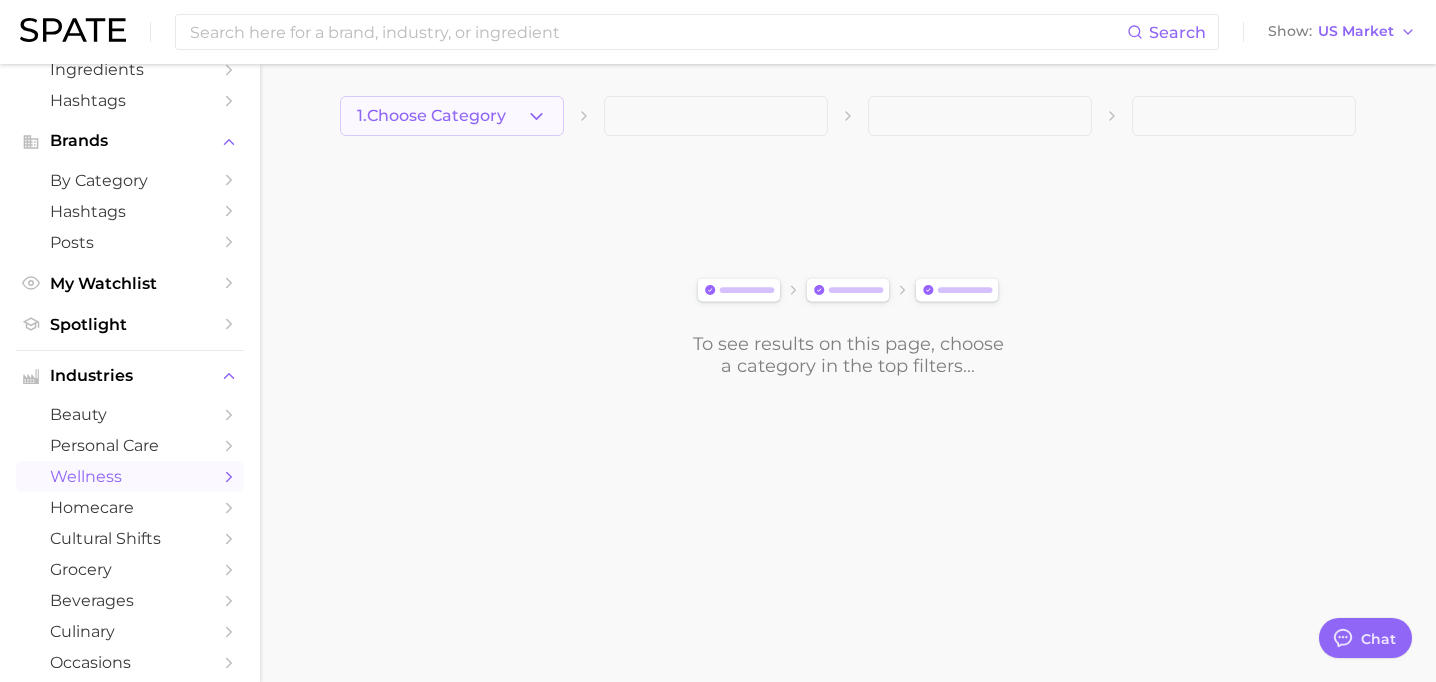 click on "1.  Choose Category" at bounding box center (452, 116) 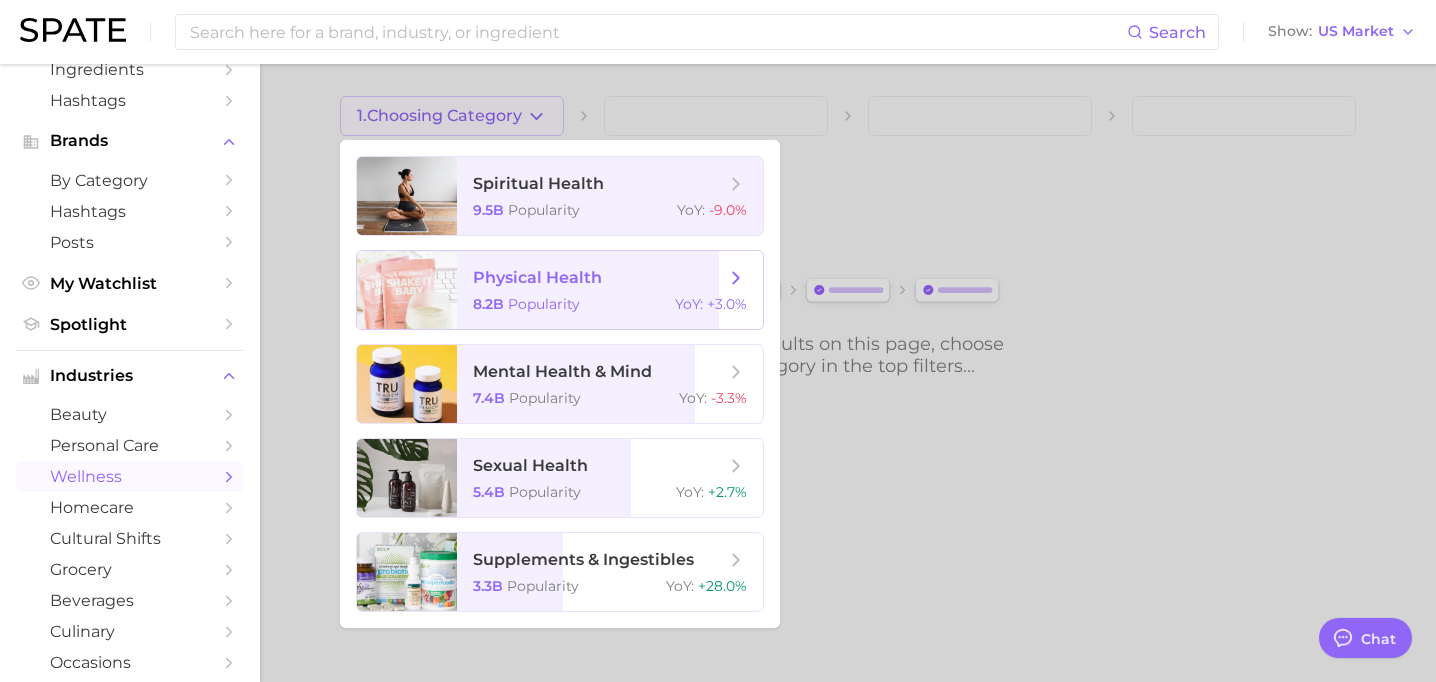 click on "physical health" at bounding box center [537, 277] 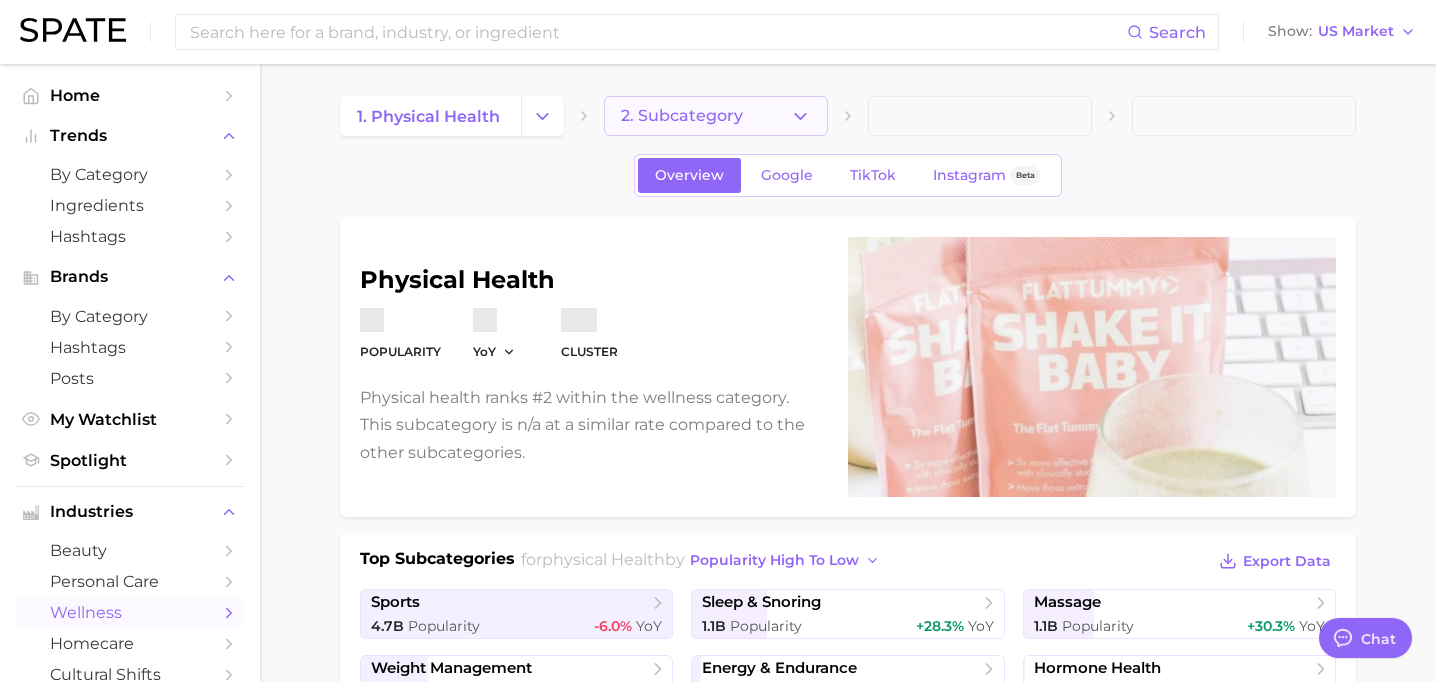 type on "x" 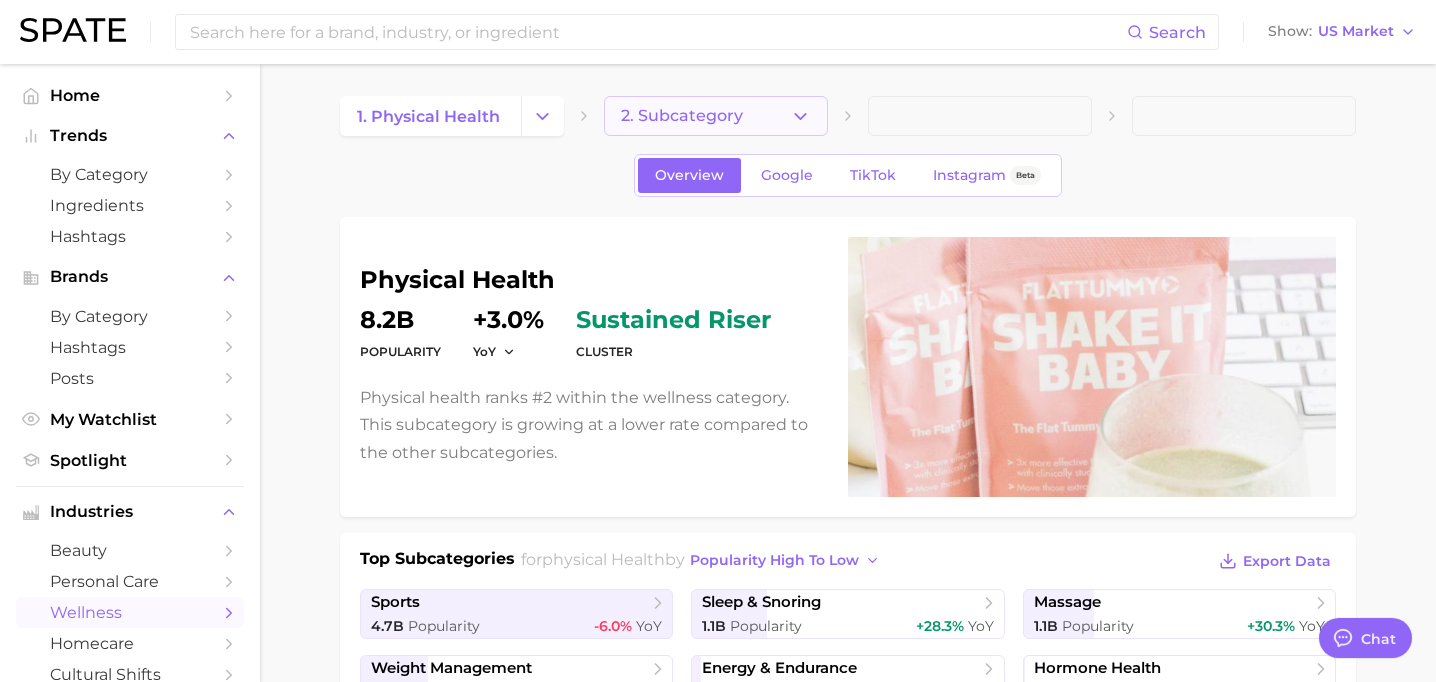 click on "2. Subcategory" at bounding box center [716, 116] 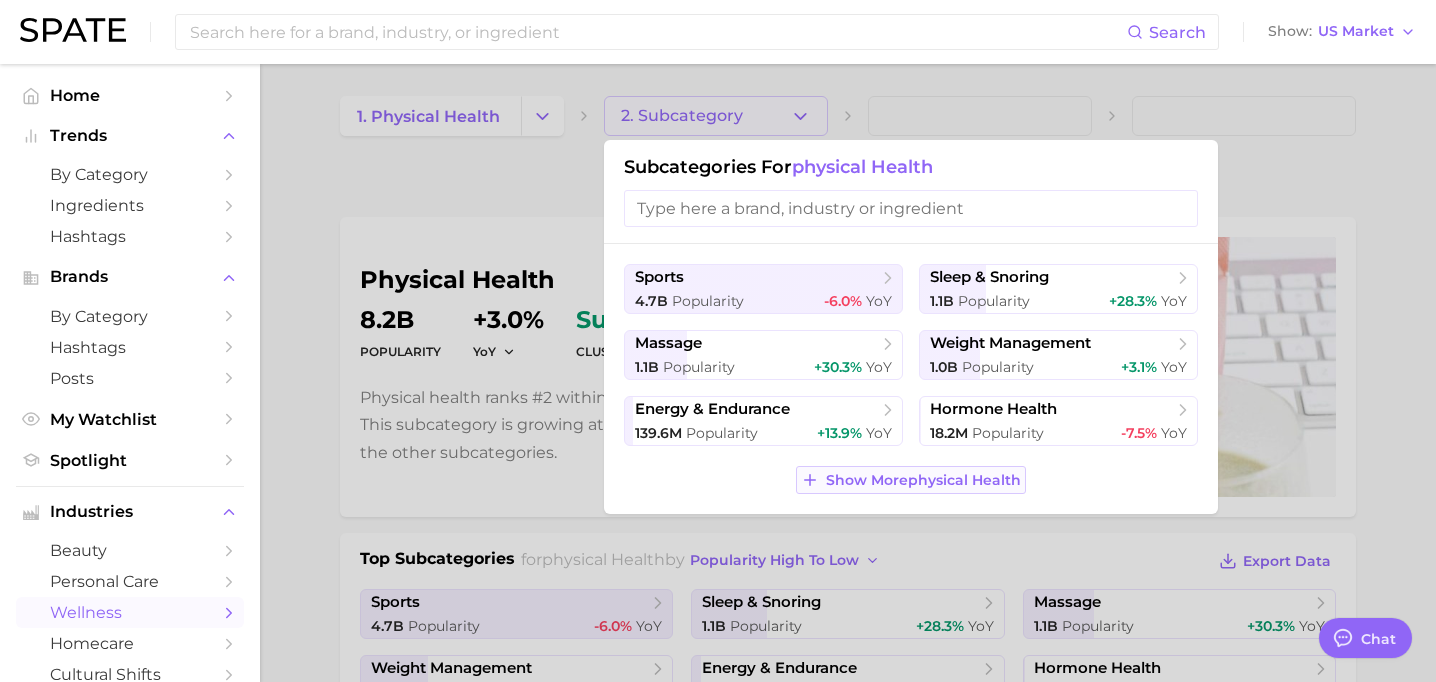 click on "Show More  physical health" at bounding box center (910, 480) 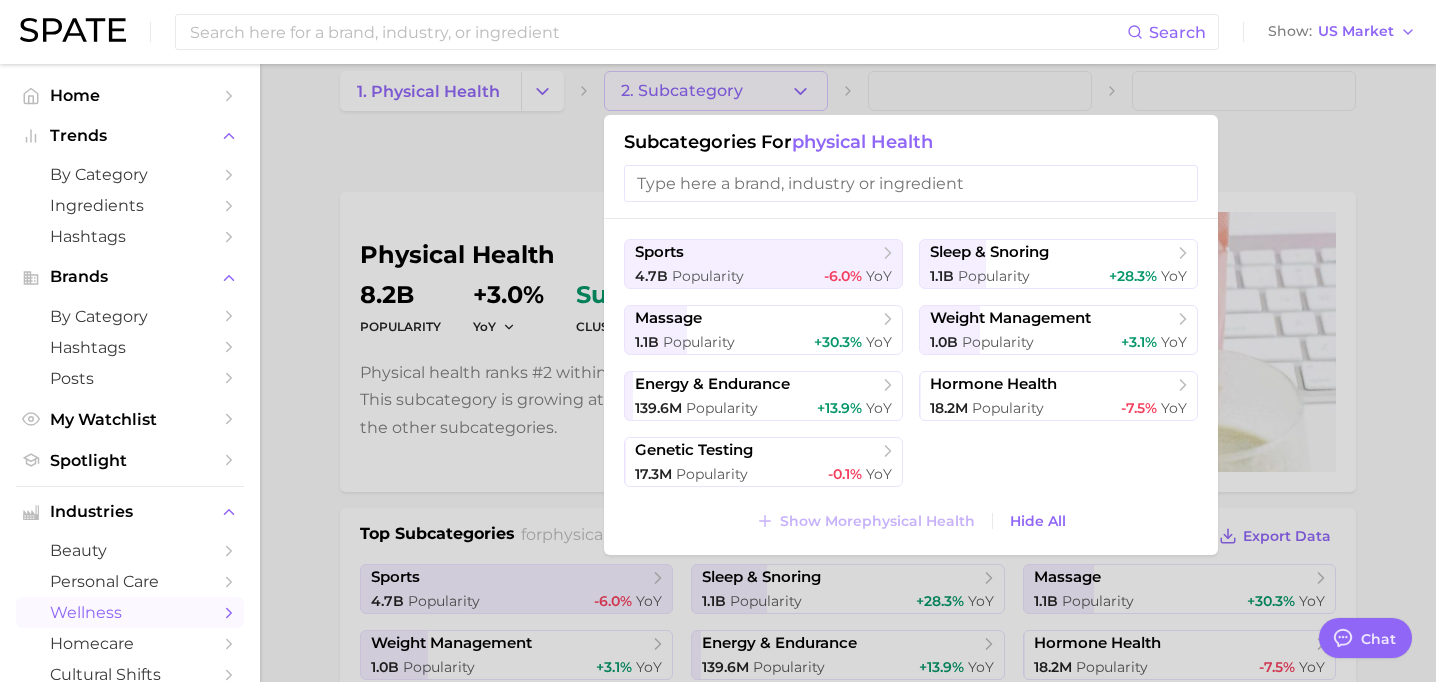 scroll, scrollTop: 28, scrollLeft: 0, axis: vertical 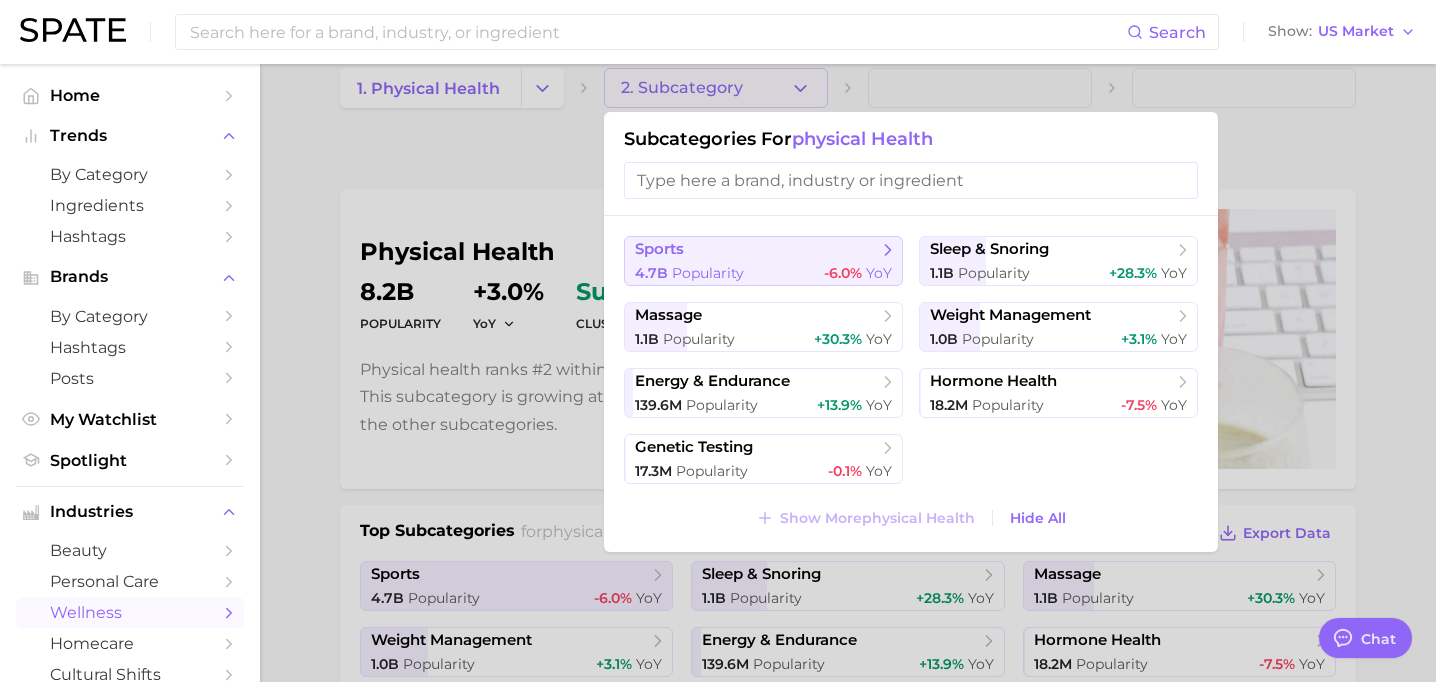 click on "sports" at bounding box center [756, 250] 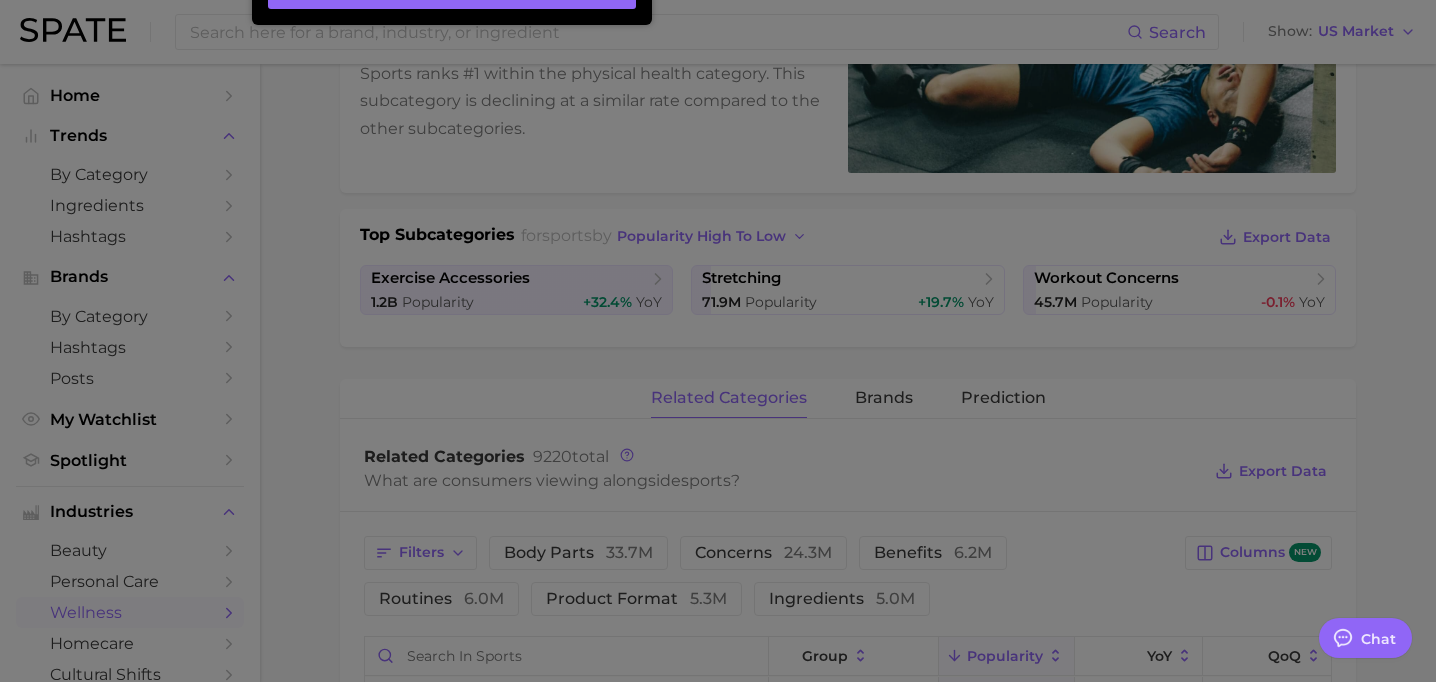 scroll, scrollTop: 0, scrollLeft: 0, axis: both 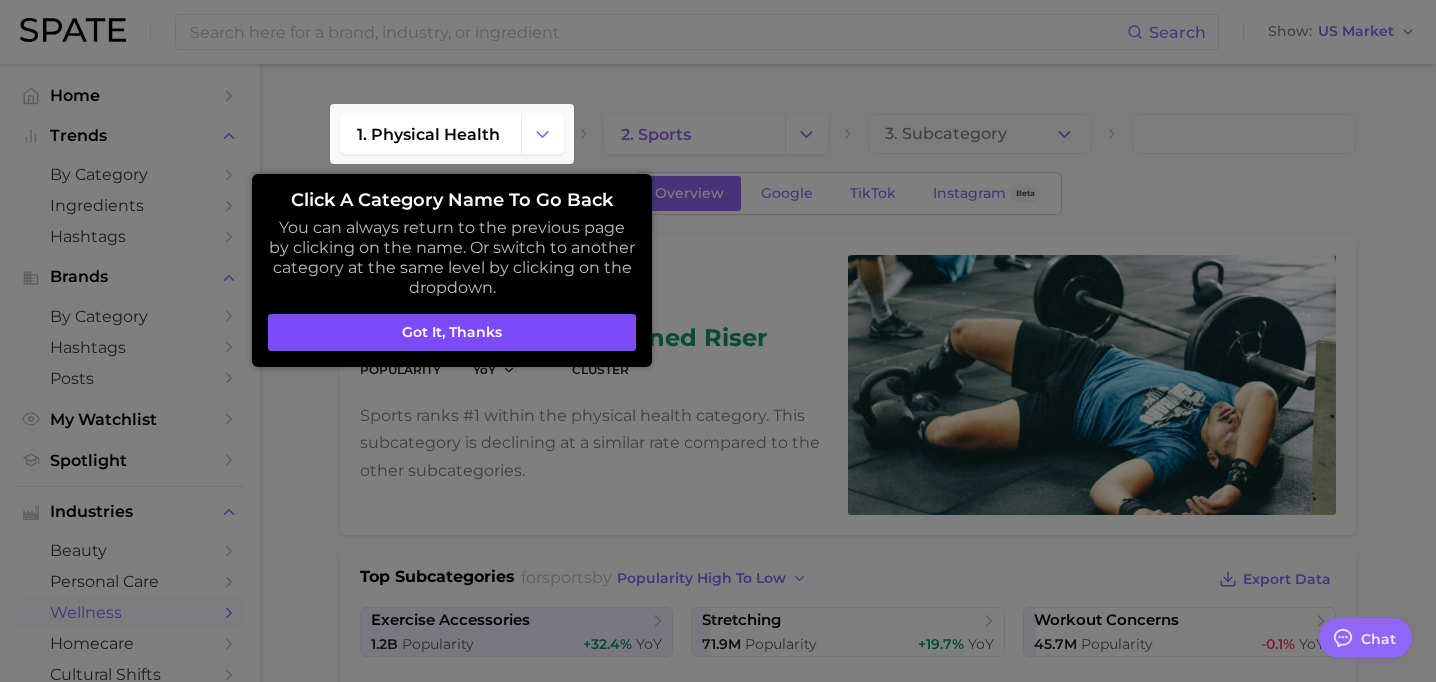 click on "Got it, thanks" at bounding box center (452, 333) 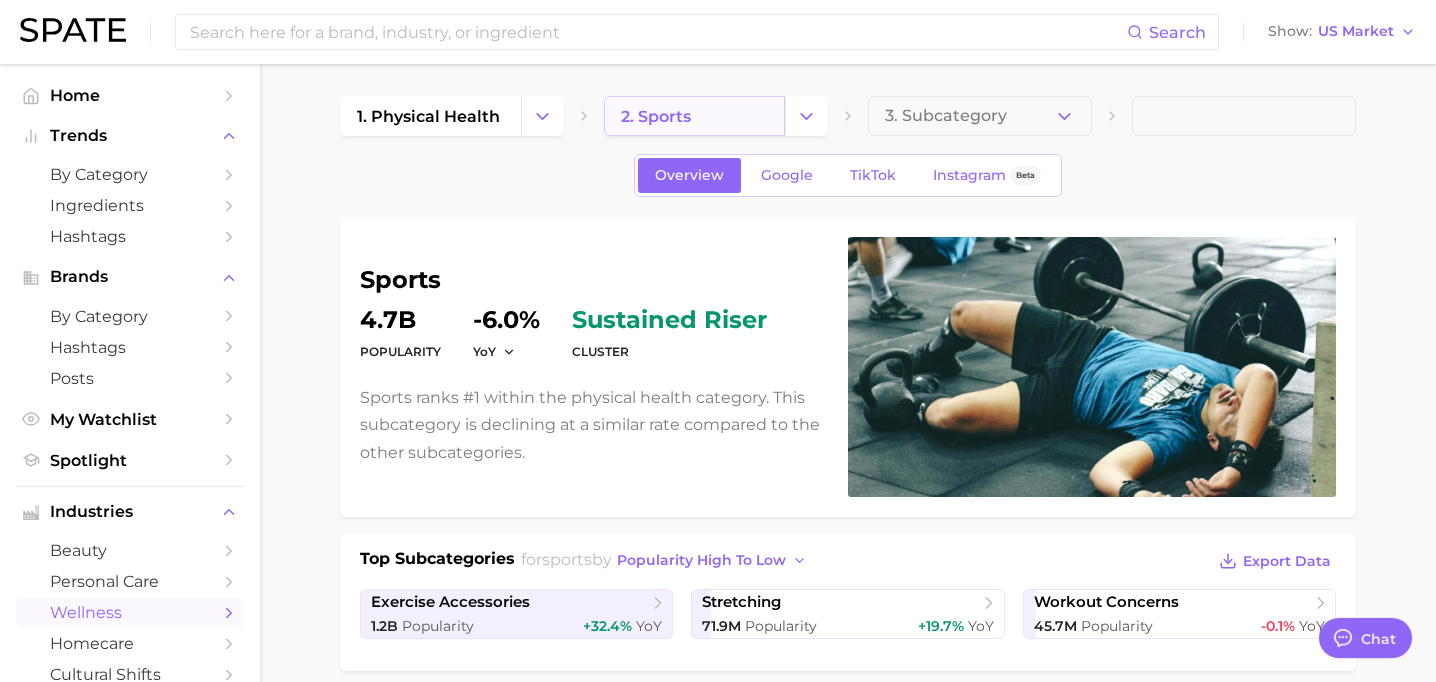 click on "2. sports" at bounding box center [694, 116] 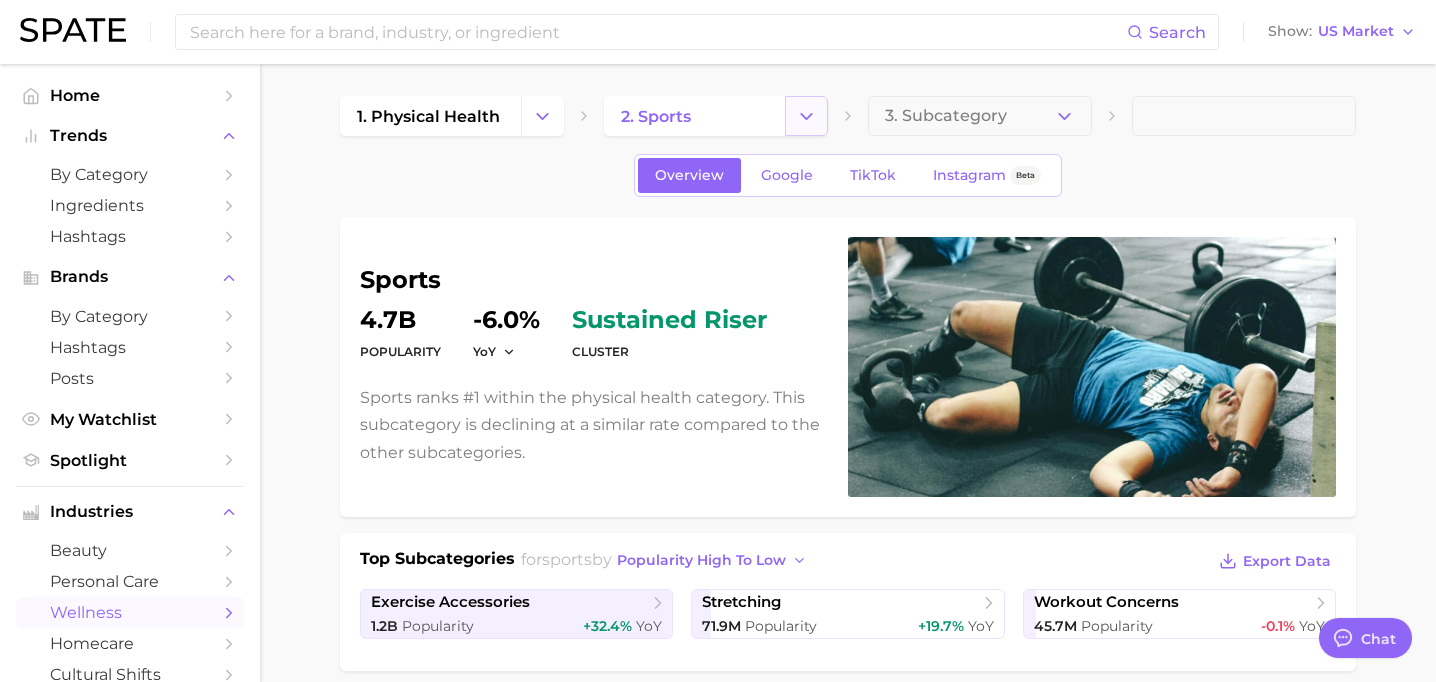 click 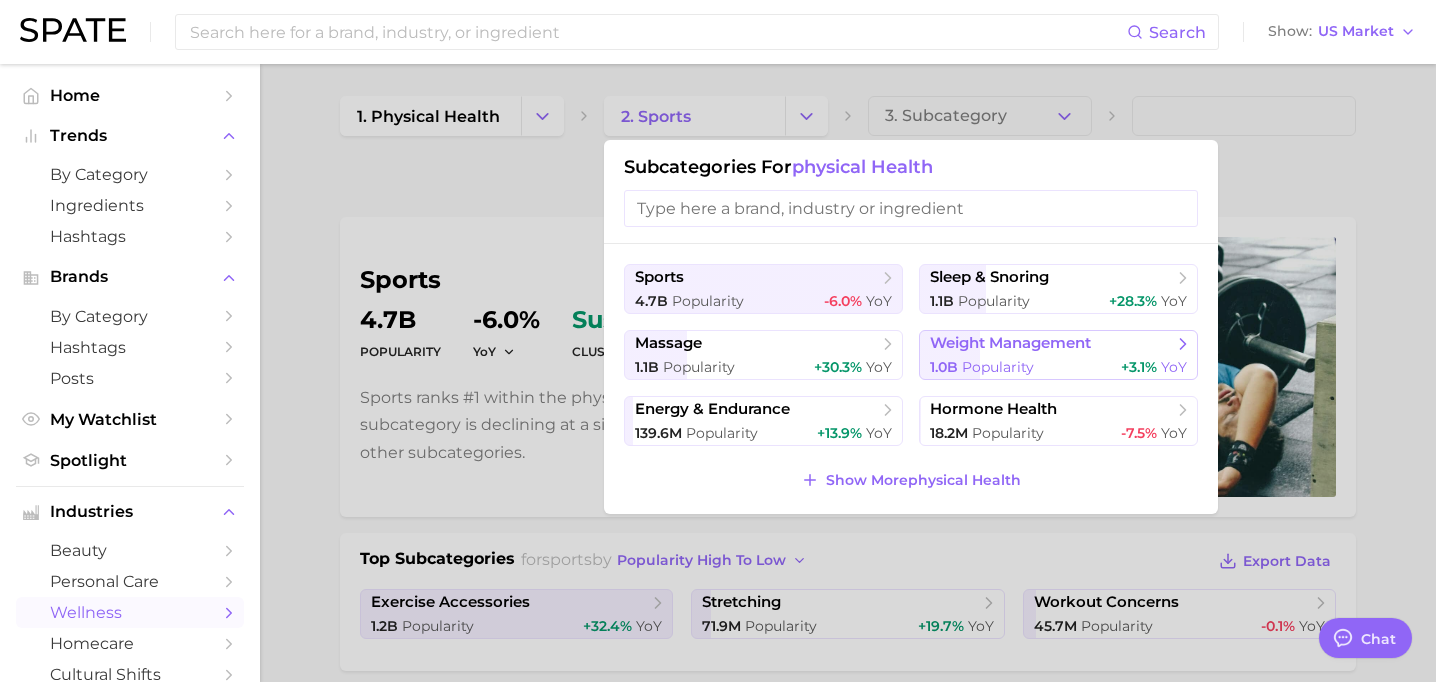 click on "weight management" at bounding box center (1051, 344) 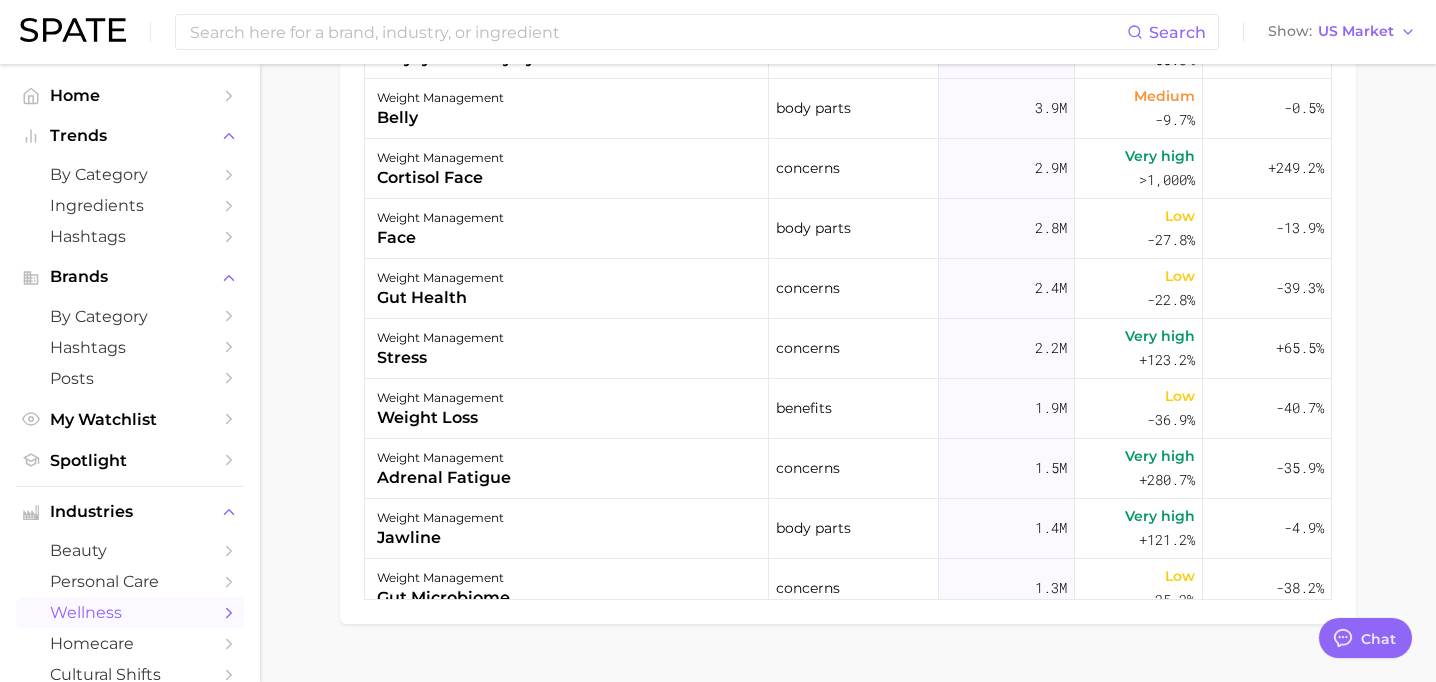 scroll, scrollTop: 1083, scrollLeft: 0, axis: vertical 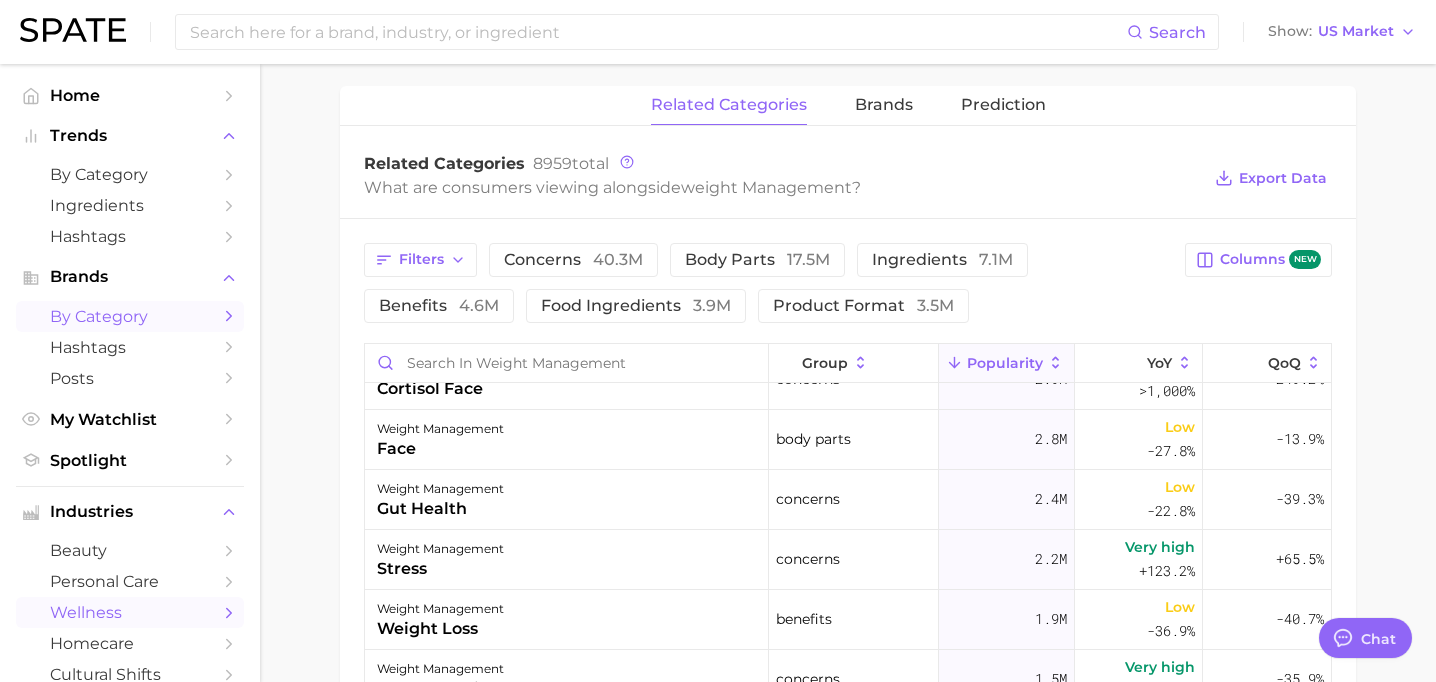 click on "by Category" at bounding box center (130, 316) 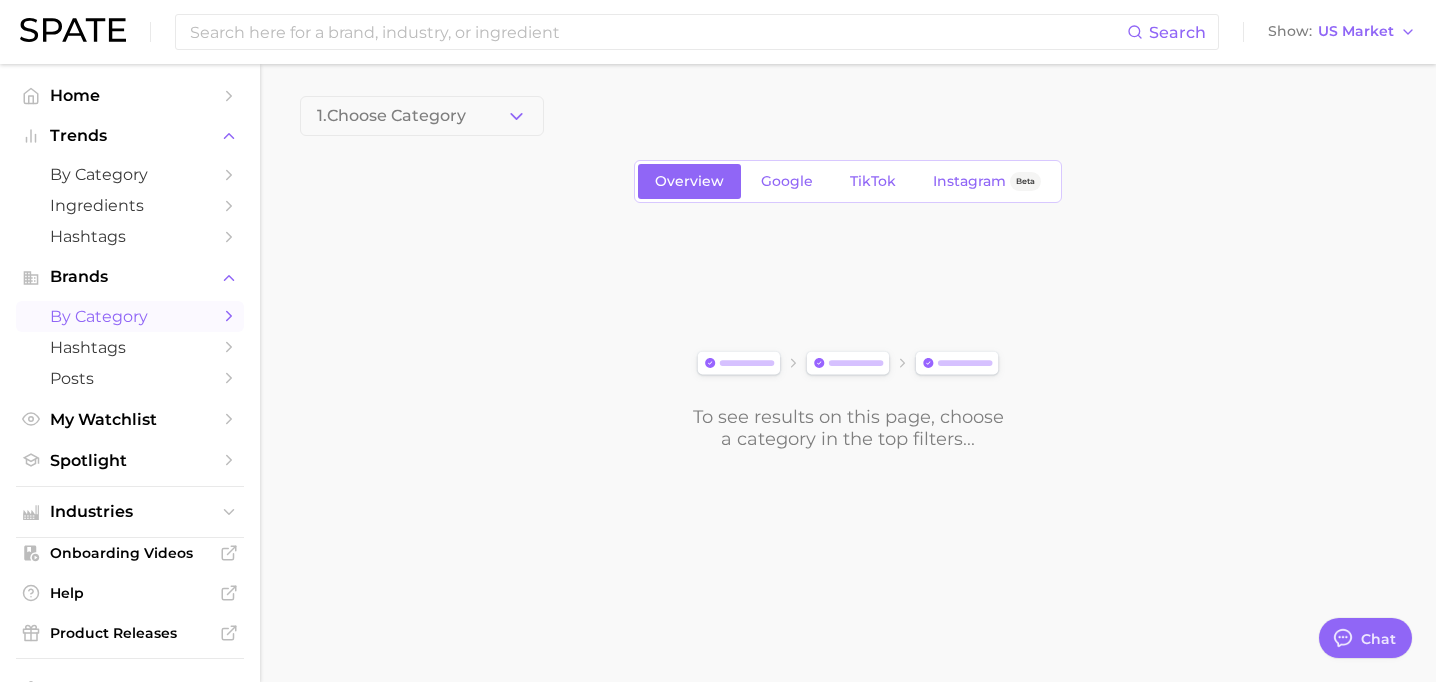 scroll, scrollTop: 0, scrollLeft: 0, axis: both 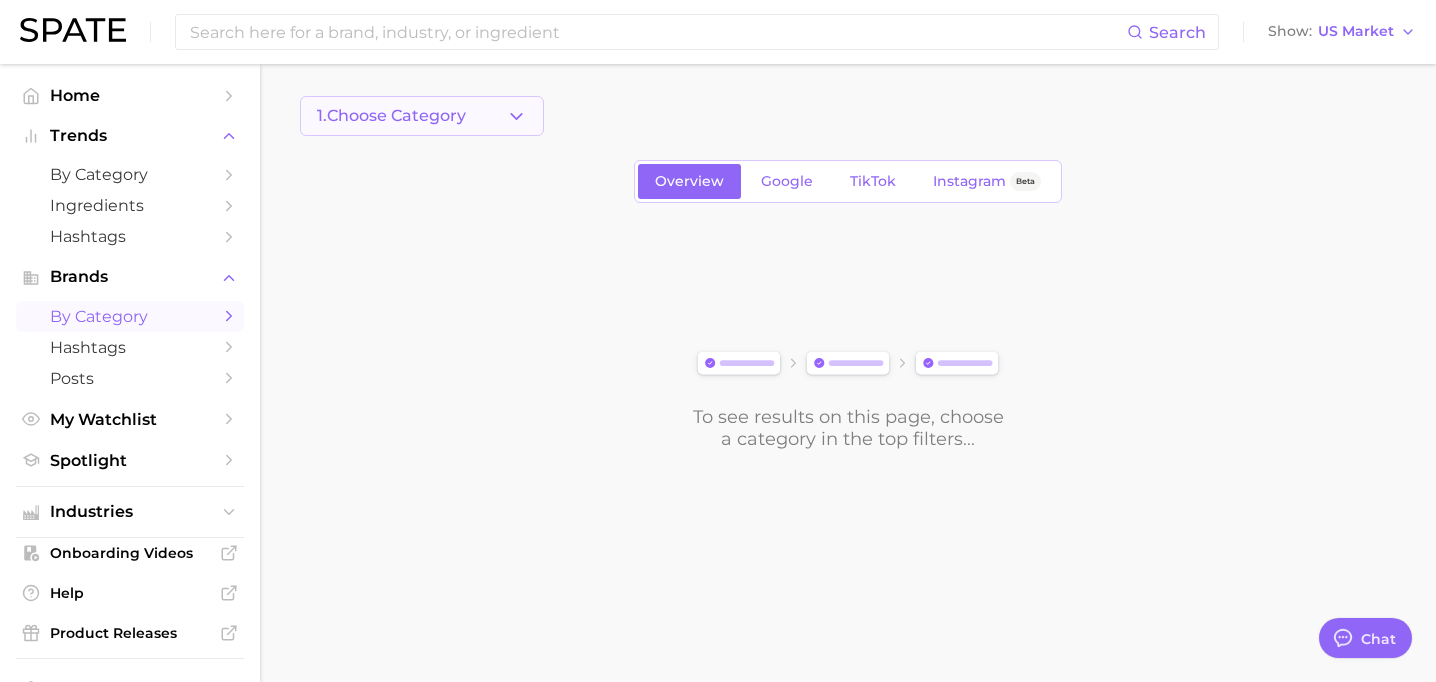 click on "1.  Choose Category" at bounding box center [422, 116] 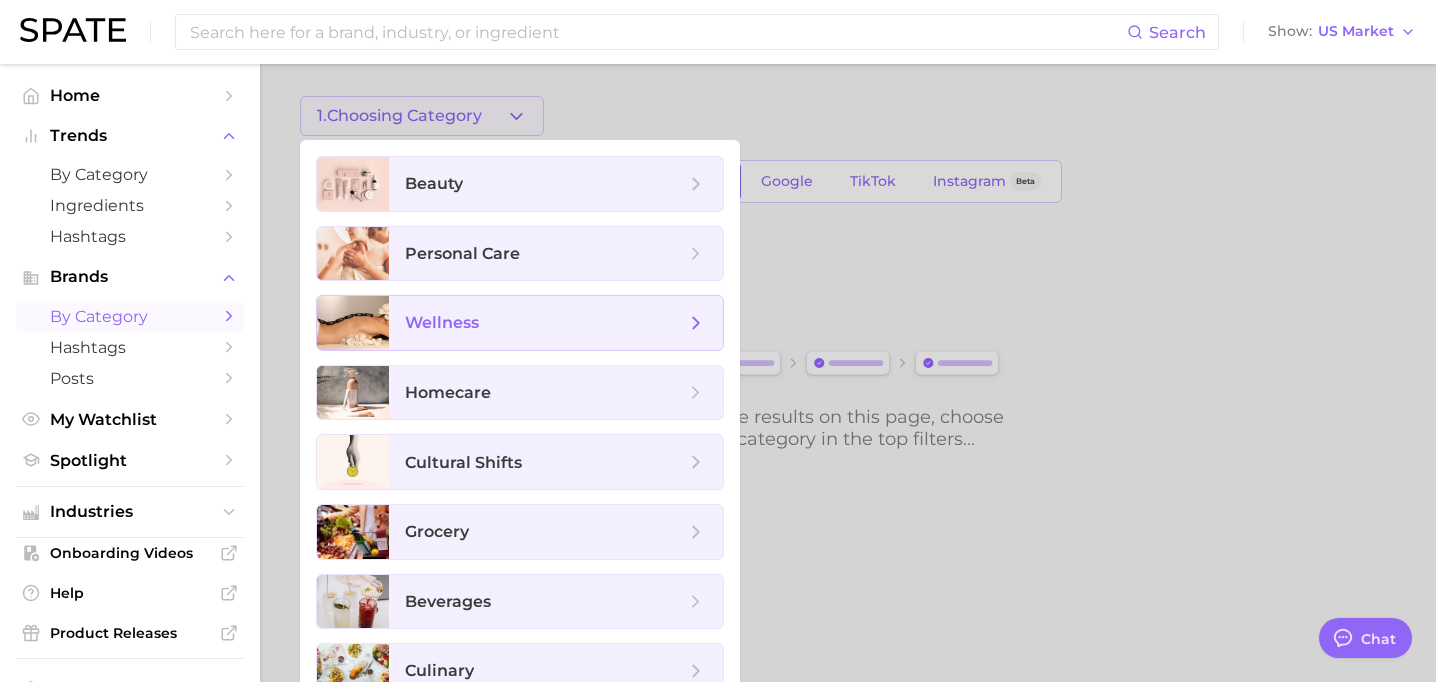 click on "wellness" at bounding box center (545, 323) 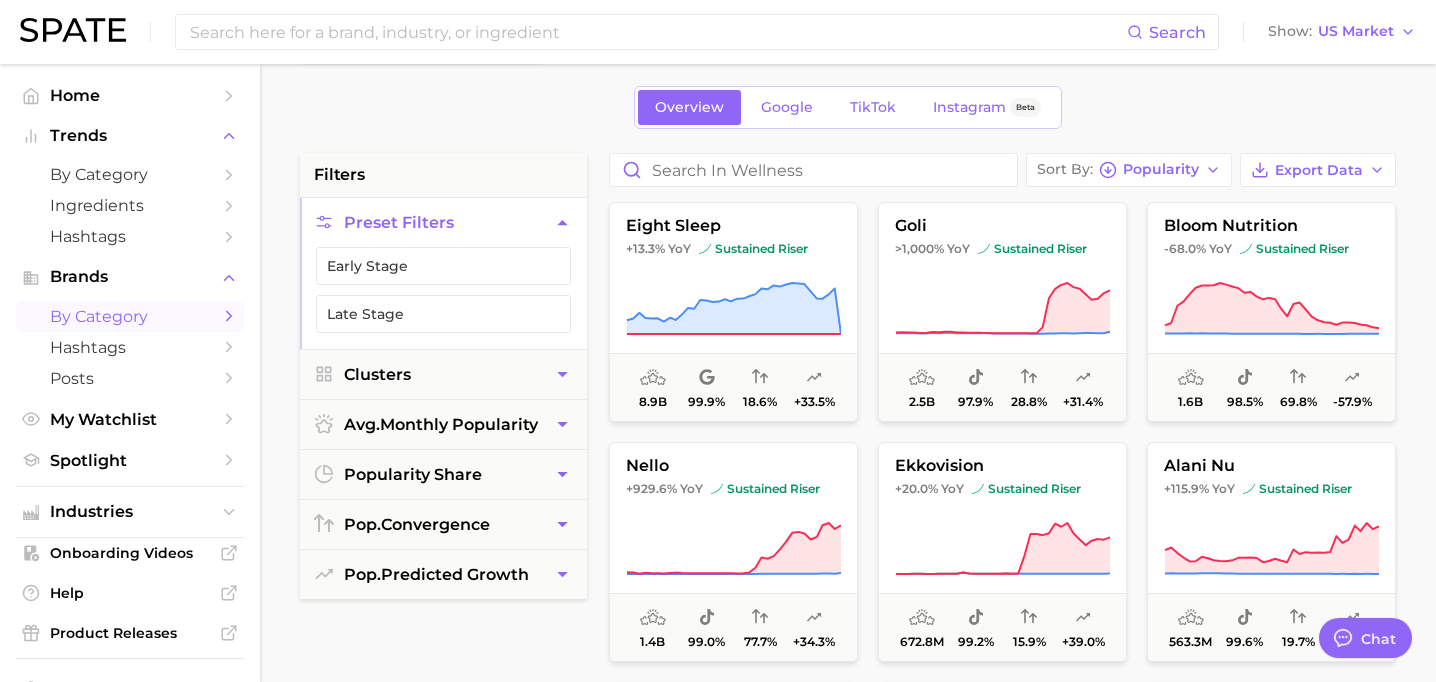 scroll, scrollTop: 80, scrollLeft: 0, axis: vertical 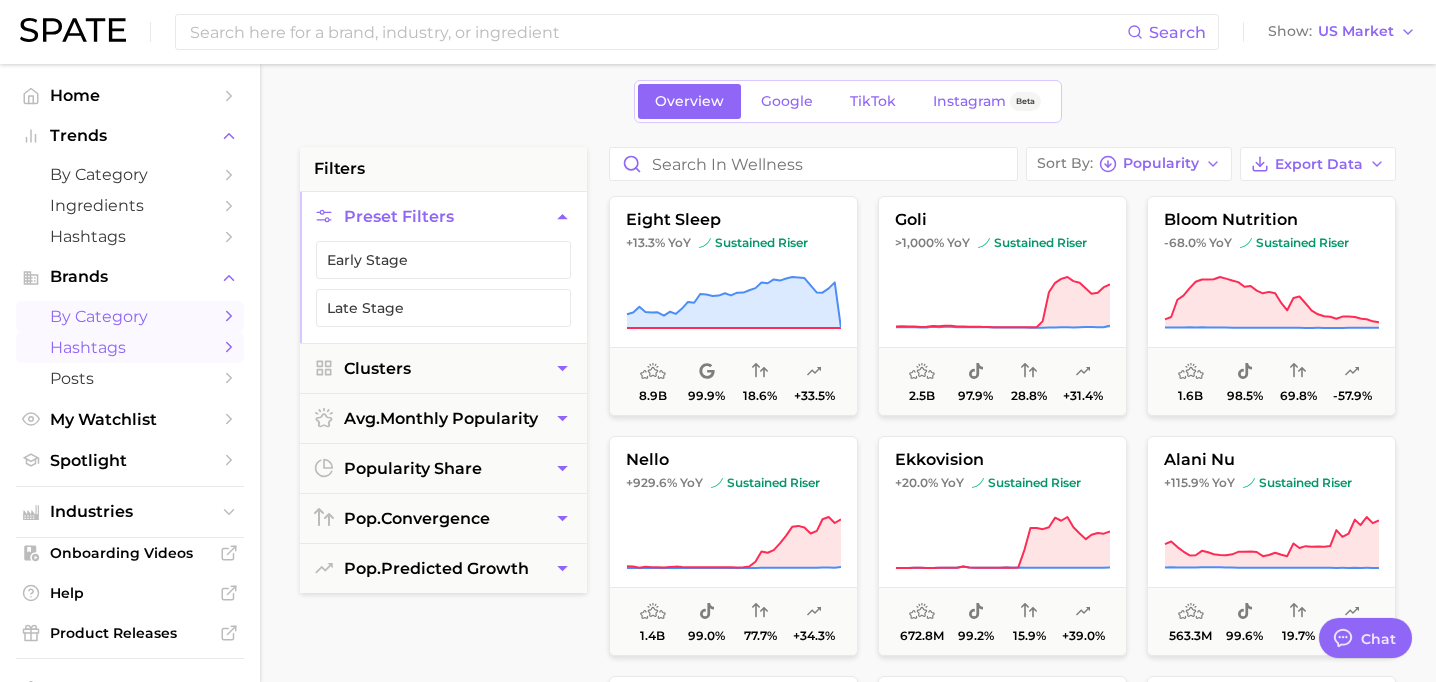 click on "Hashtags" at bounding box center (130, 347) 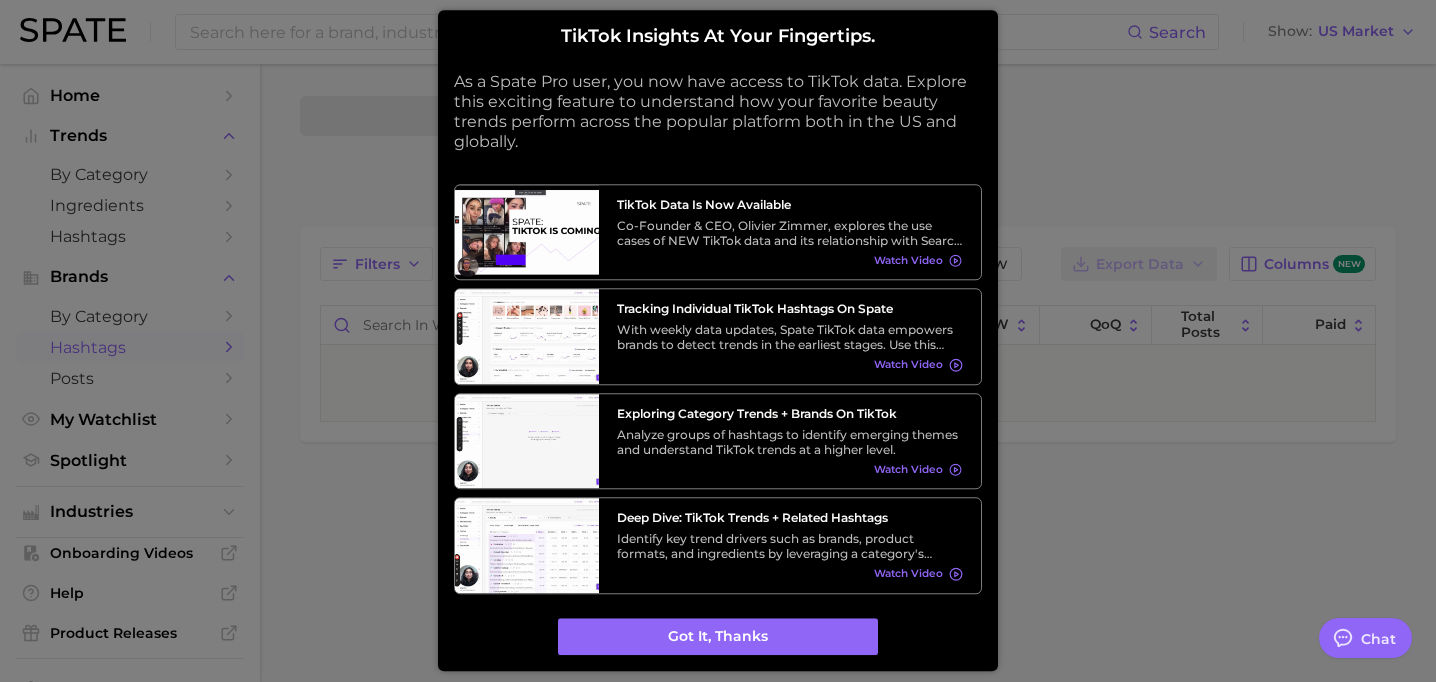 scroll, scrollTop: 0, scrollLeft: 0, axis: both 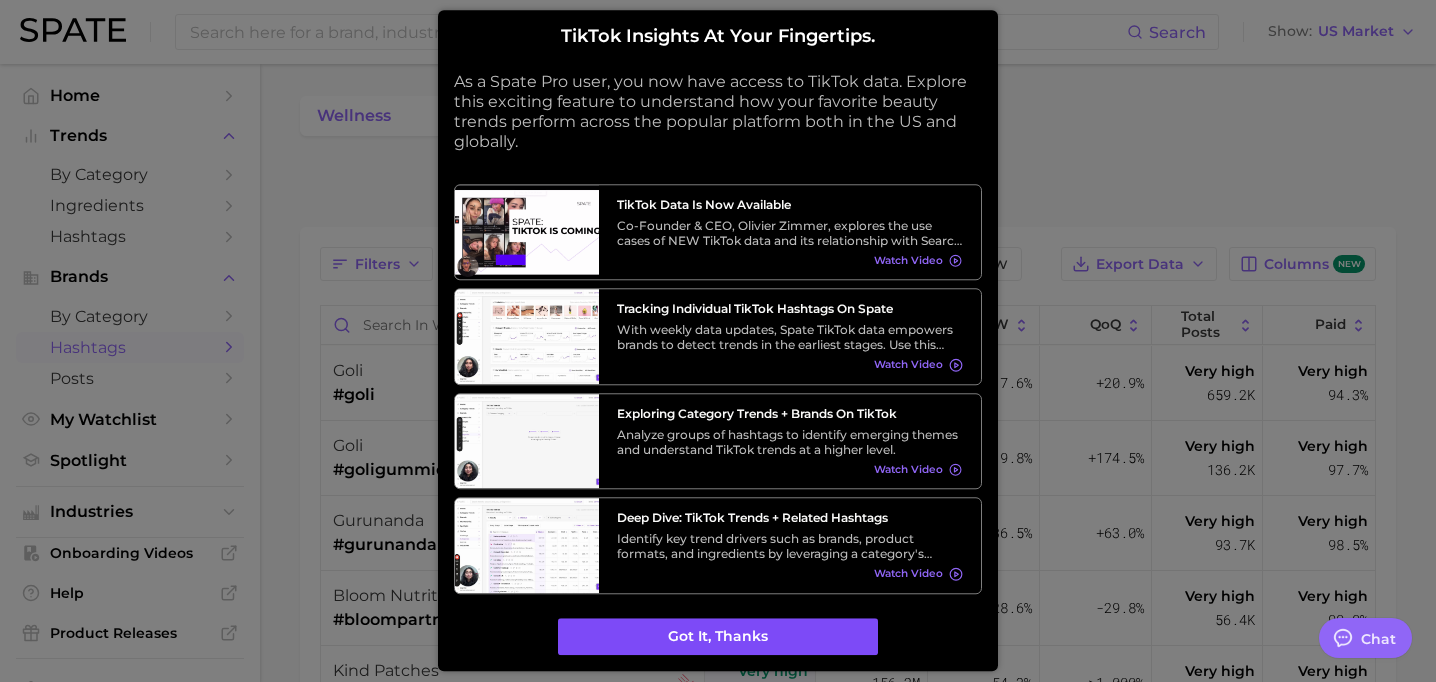 click on "Got it, thanks" at bounding box center (718, 637) 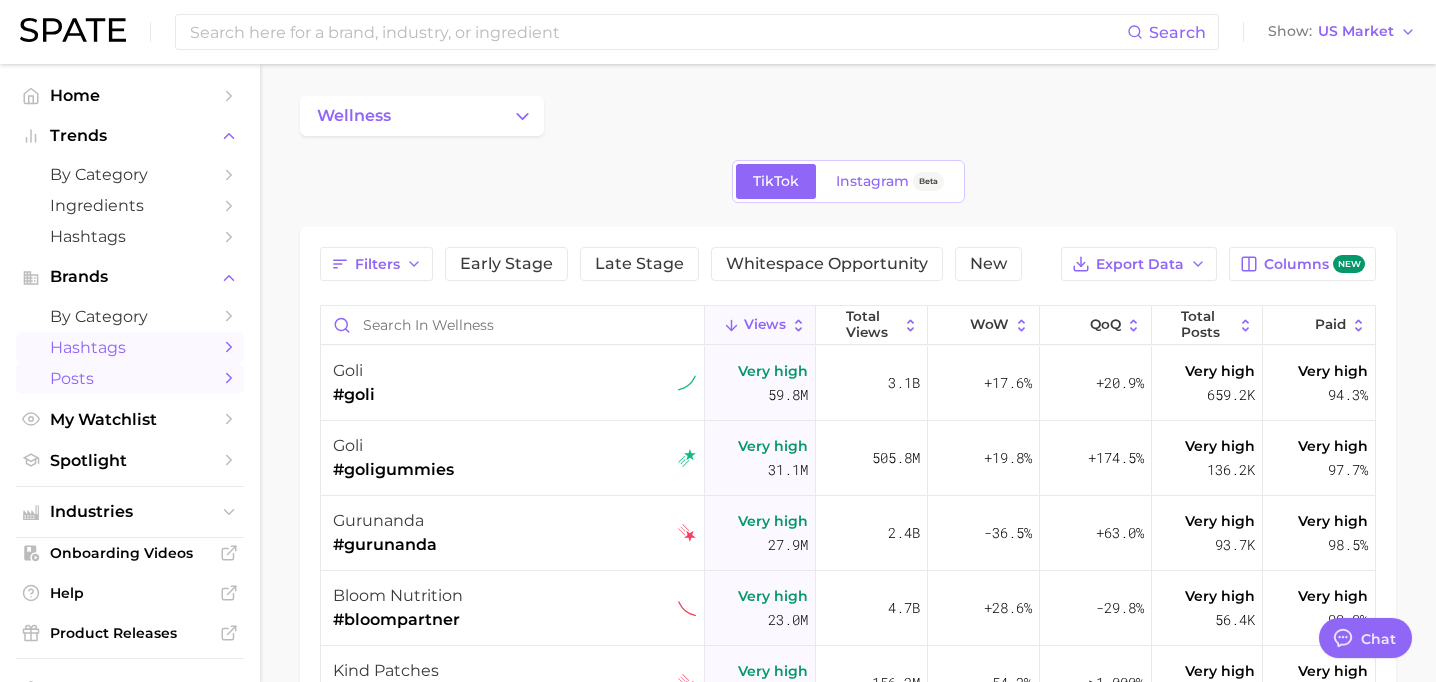 click on "Posts" at bounding box center (130, 378) 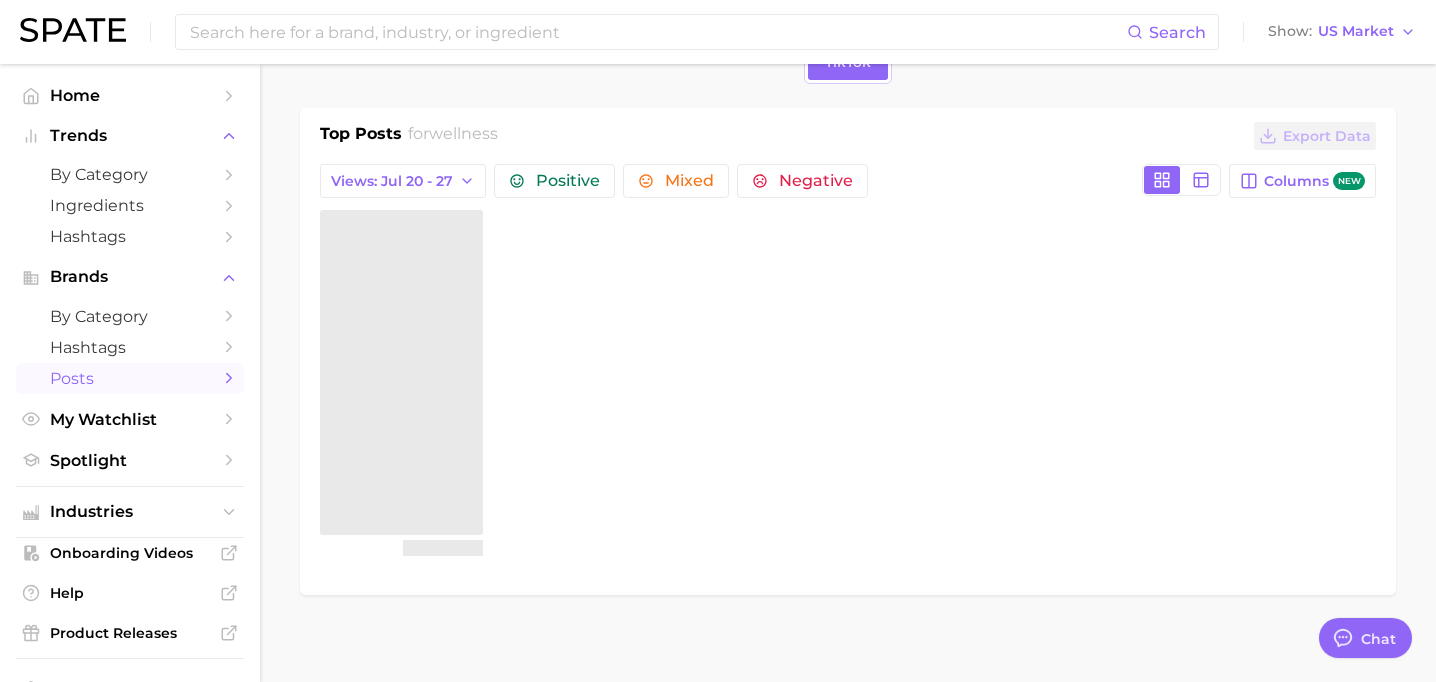 scroll, scrollTop: 131, scrollLeft: 0, axis: vertical 